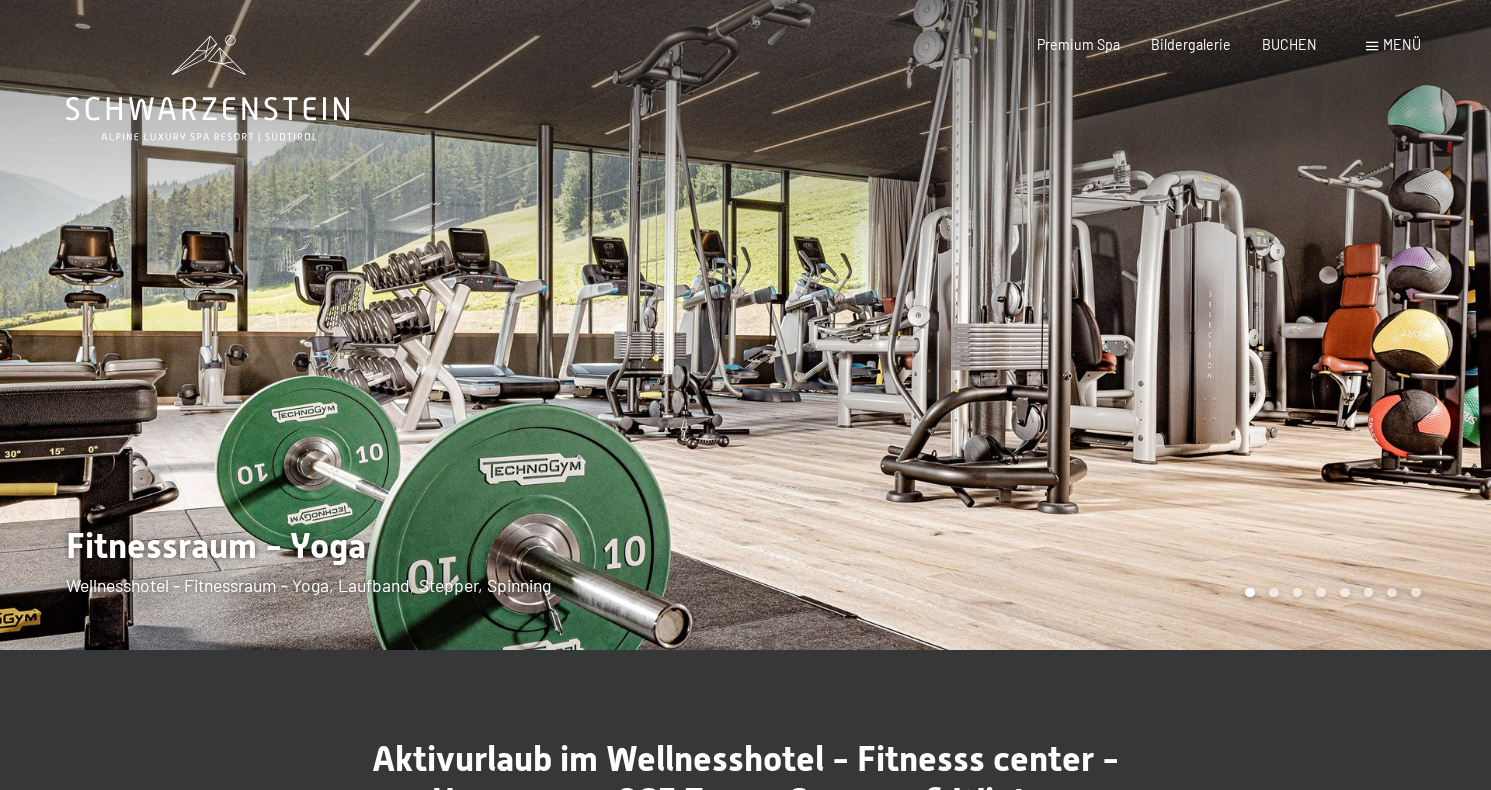 scroll, scrollTop: 0, scrollLeft: 0, axis: both 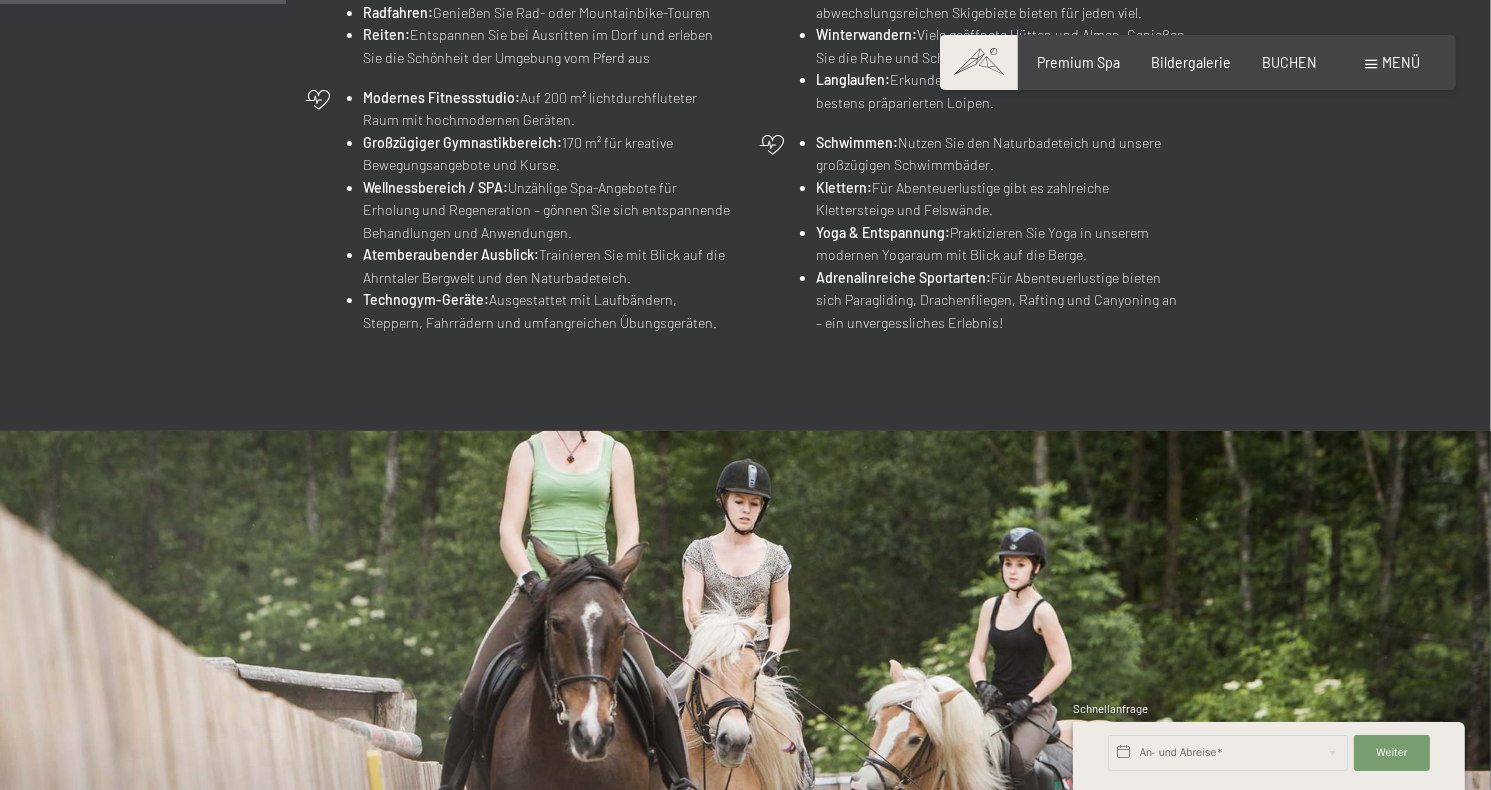 click on "Menü" at bounding box center (1402, 62) 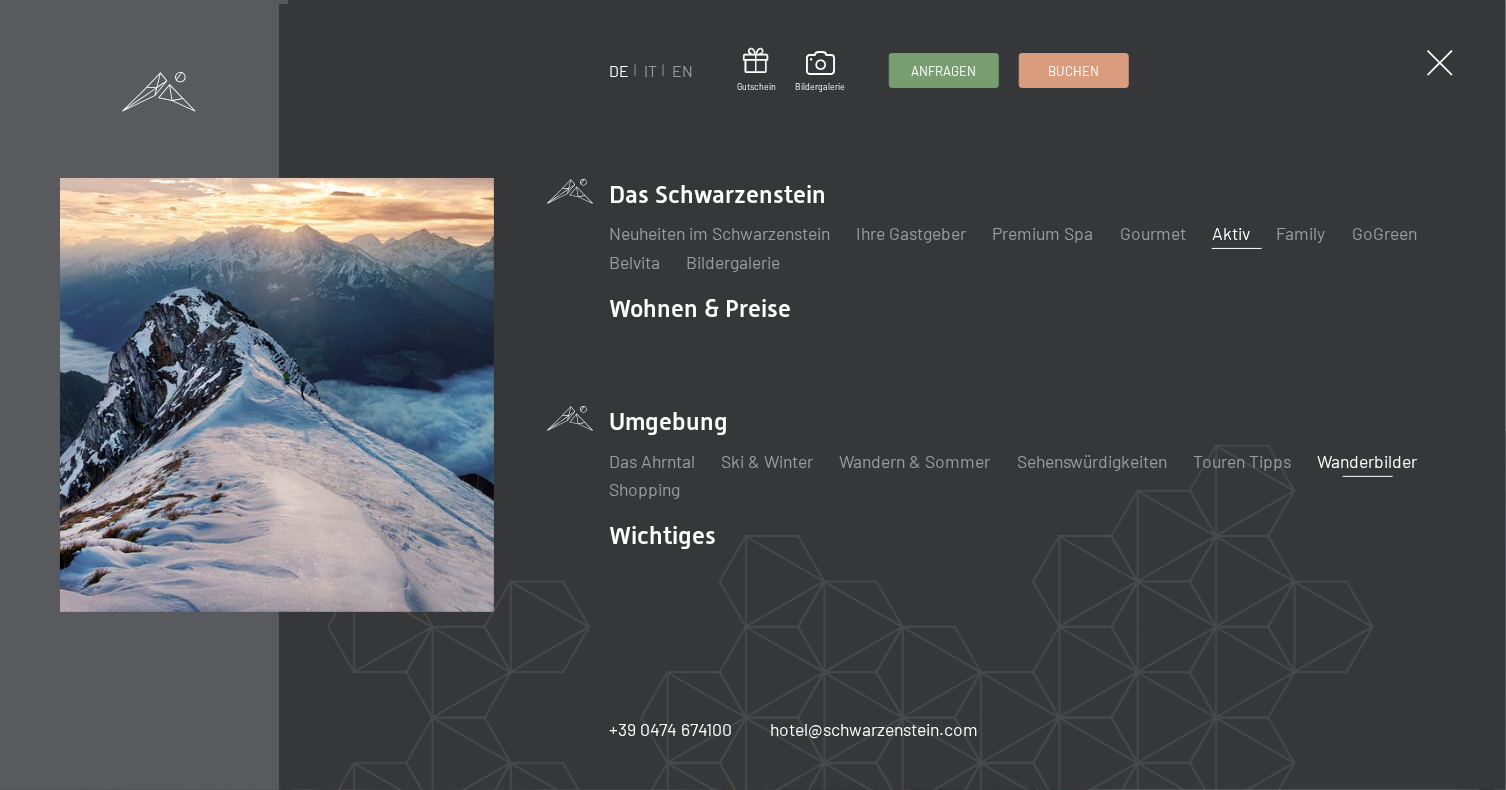 click on "Wanderbilder" at bounding box center [1368, 461] 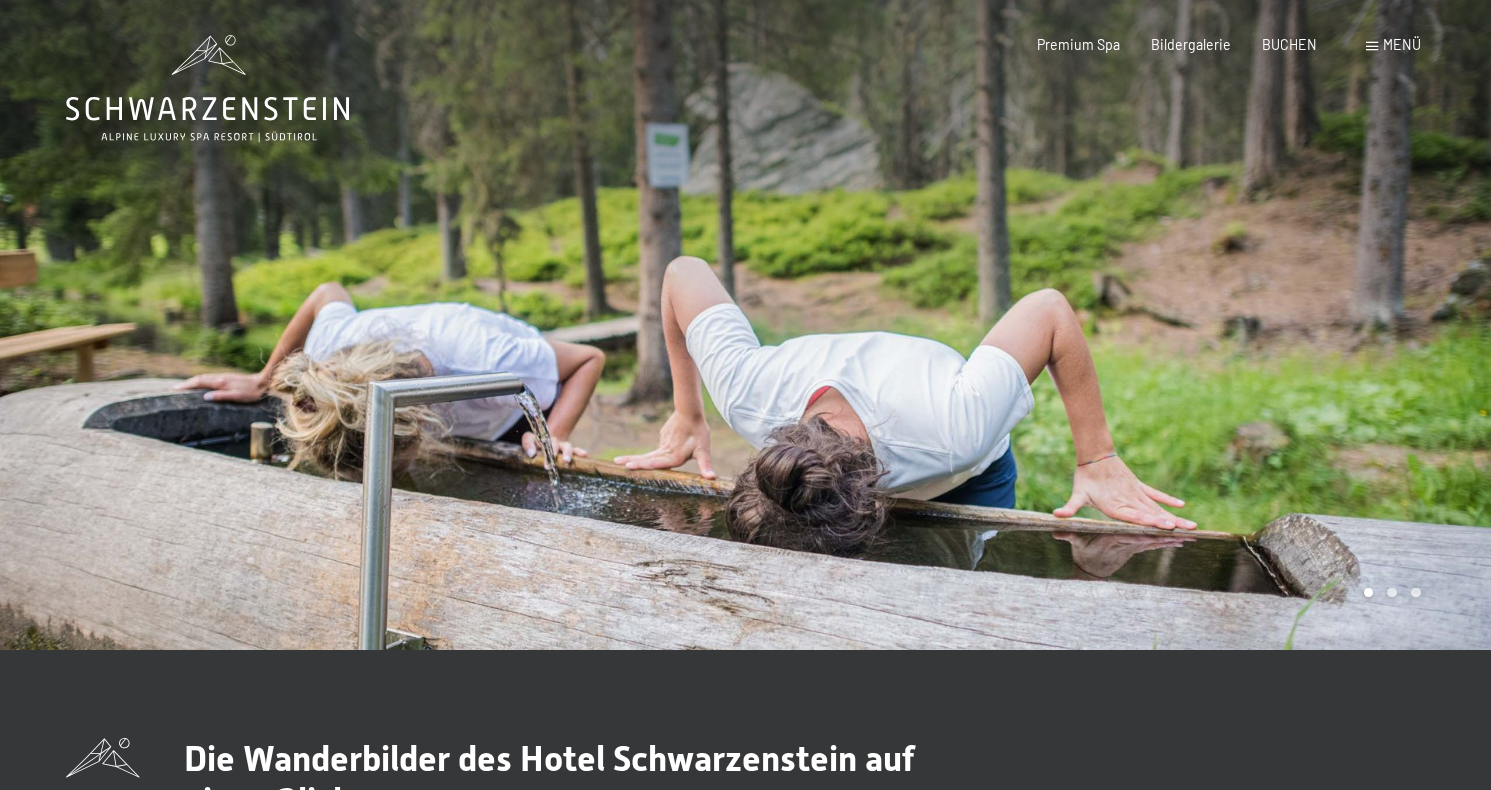 scroll, scrollTop: 0, scrollLeft: 0, axis: both 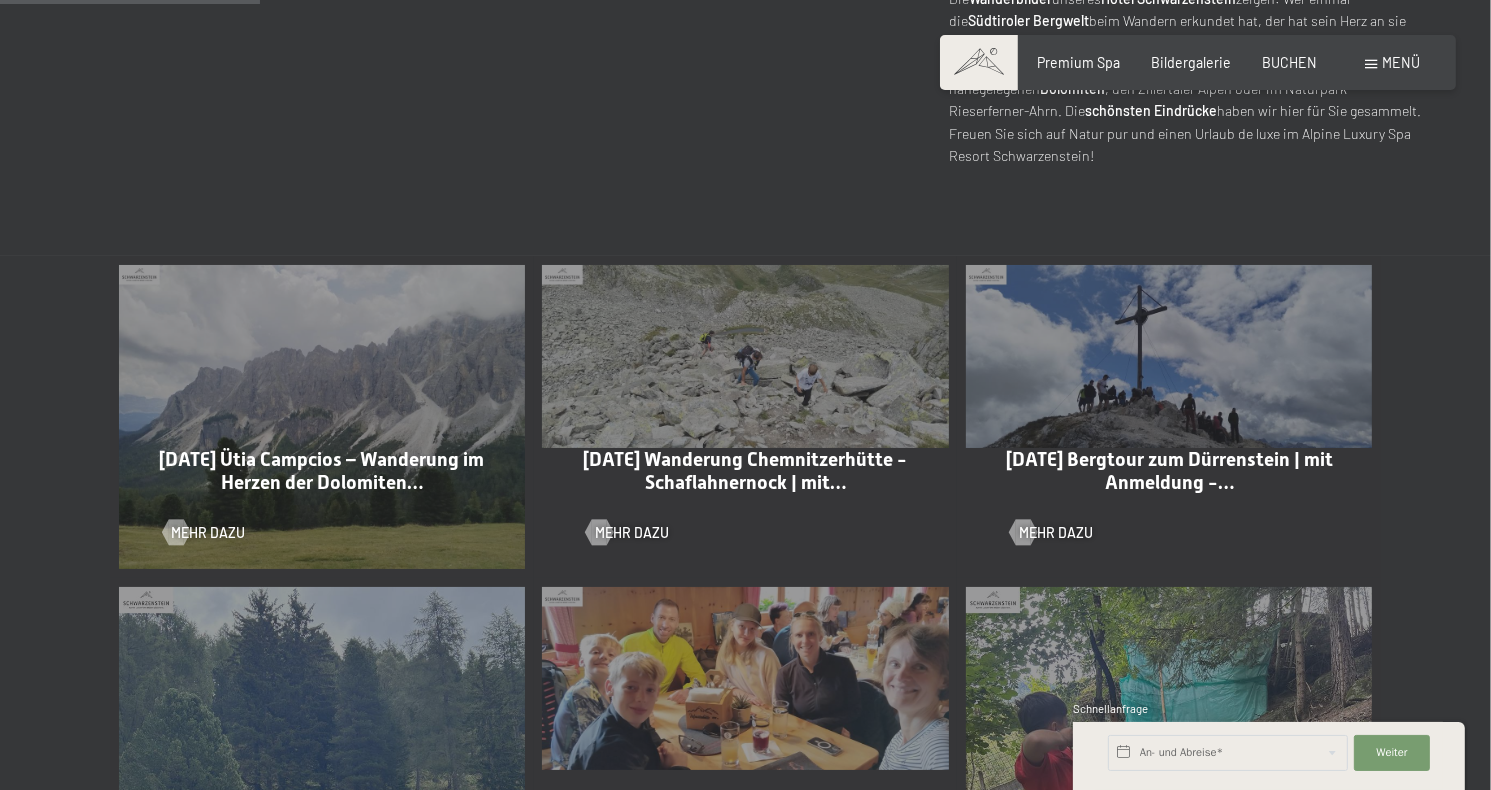 click on "01-08-2025 Wanderung Chemnitzerhütte - Schaflahnernock | mit…" at bounding box center [745, 471] 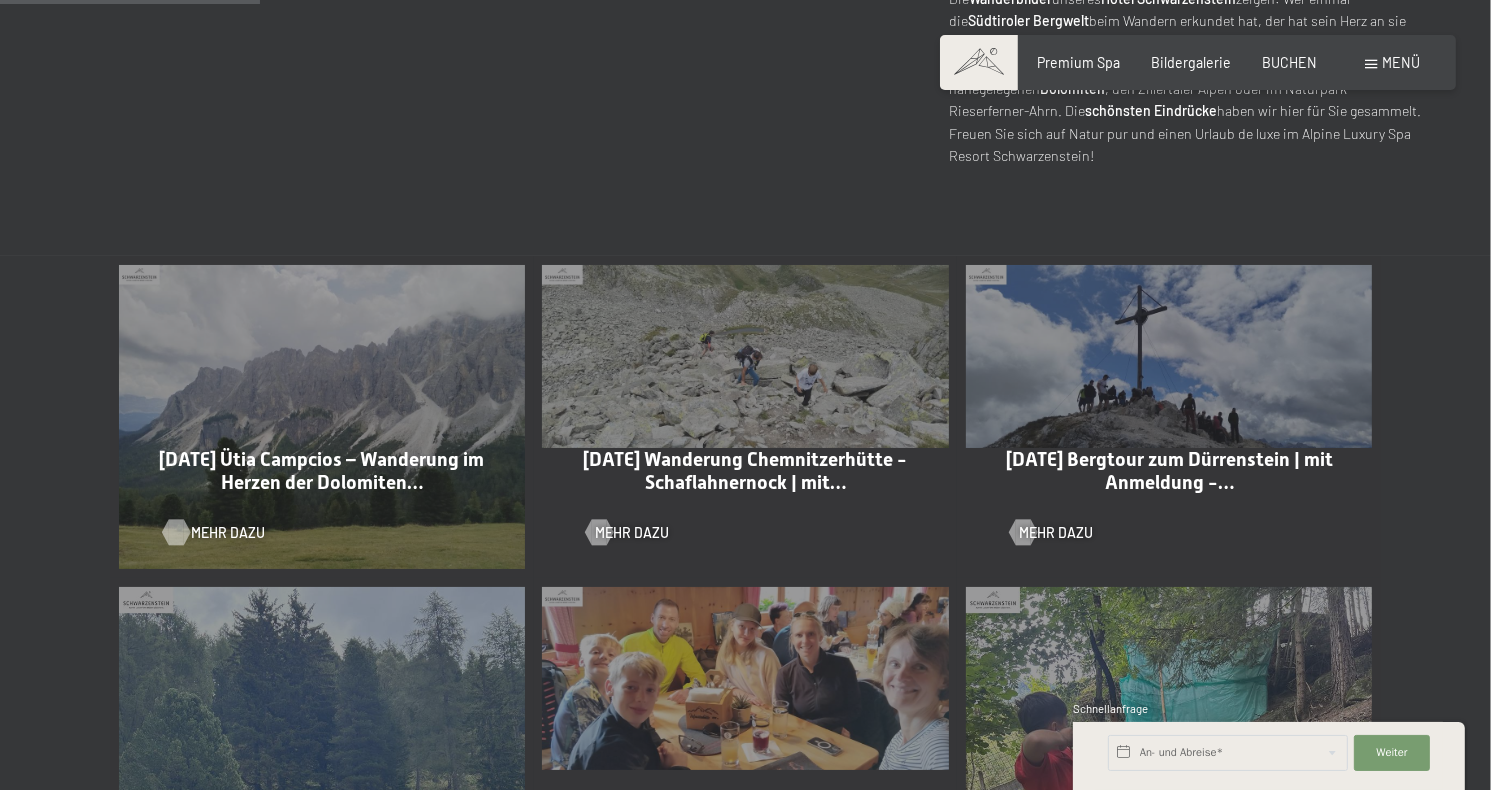 click on "Mehr dazu" at bounding box center (228, 533) 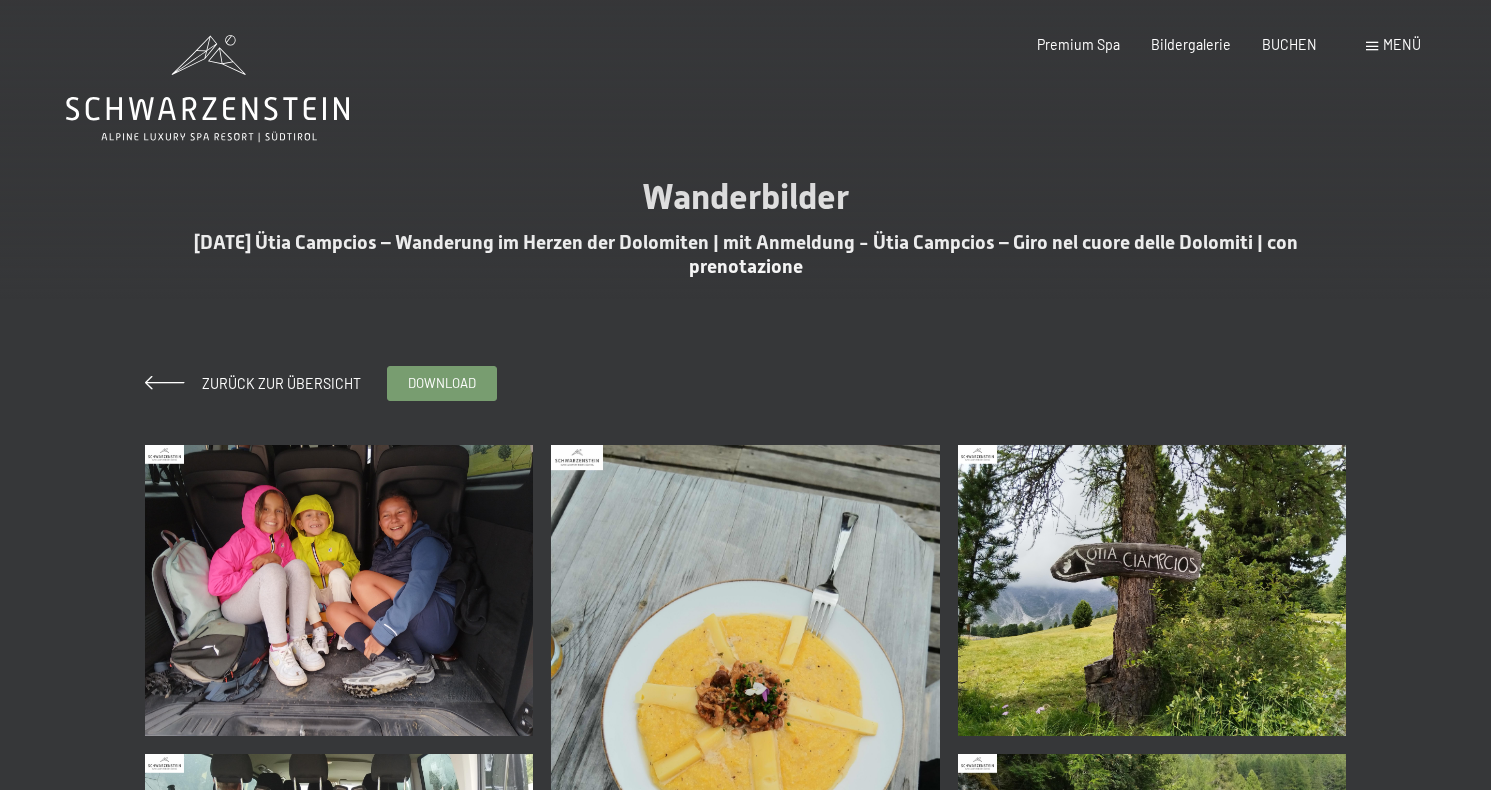 scroll, scrollTop: 0, scrollLeft: 0, axis: both 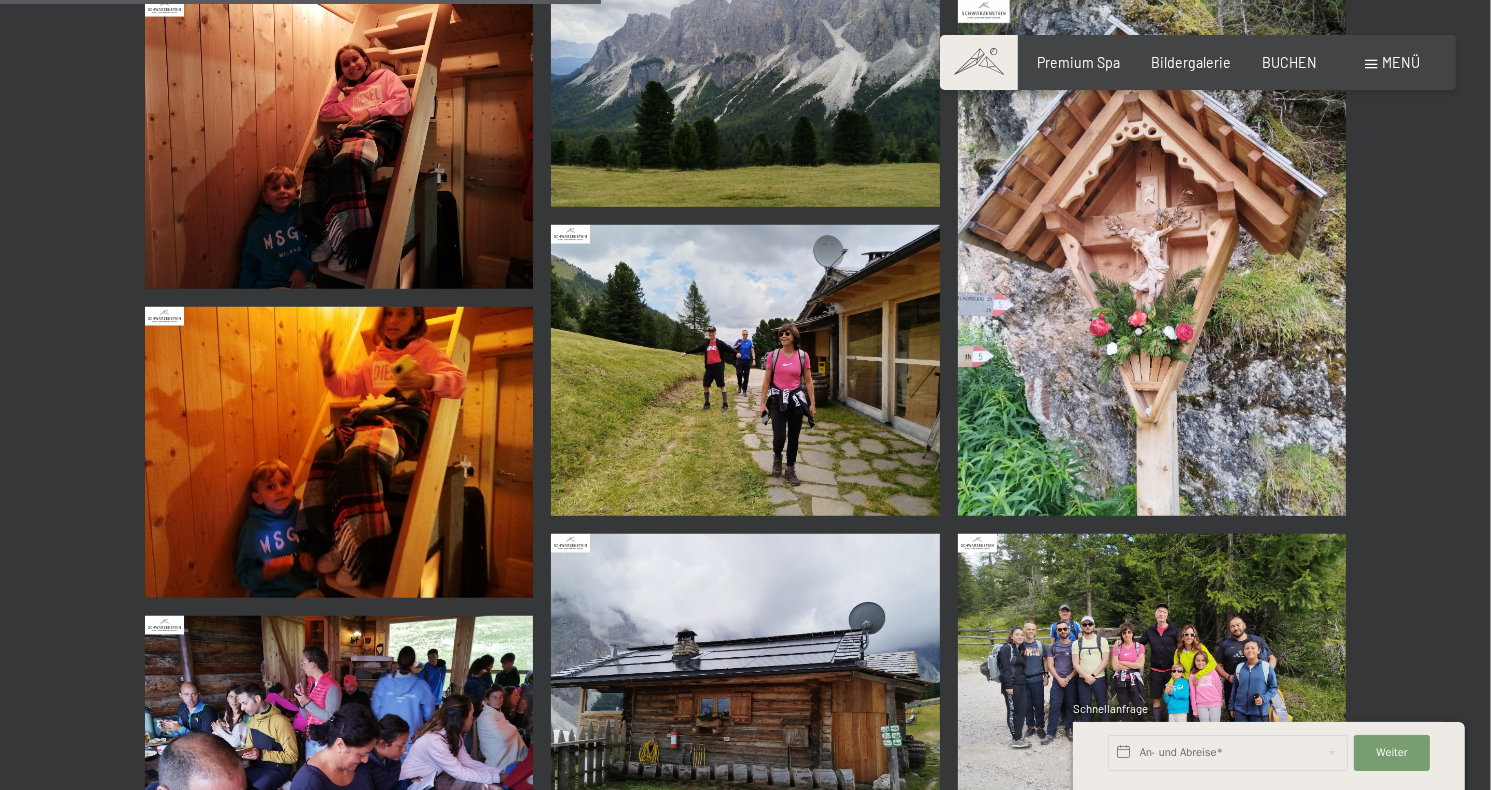 click at bounding box center [745, 370] 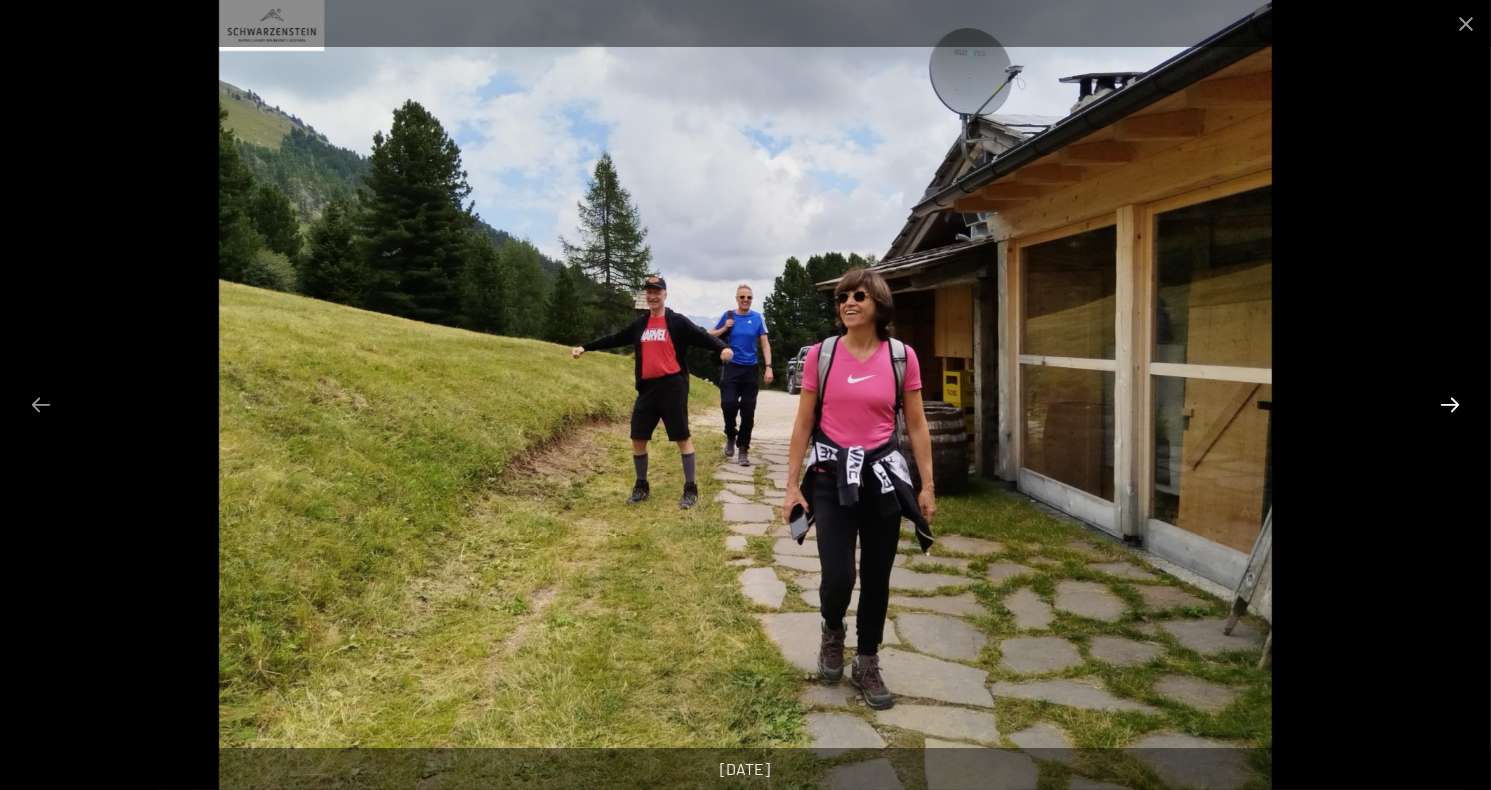 click at bounding box center (1450, 404) 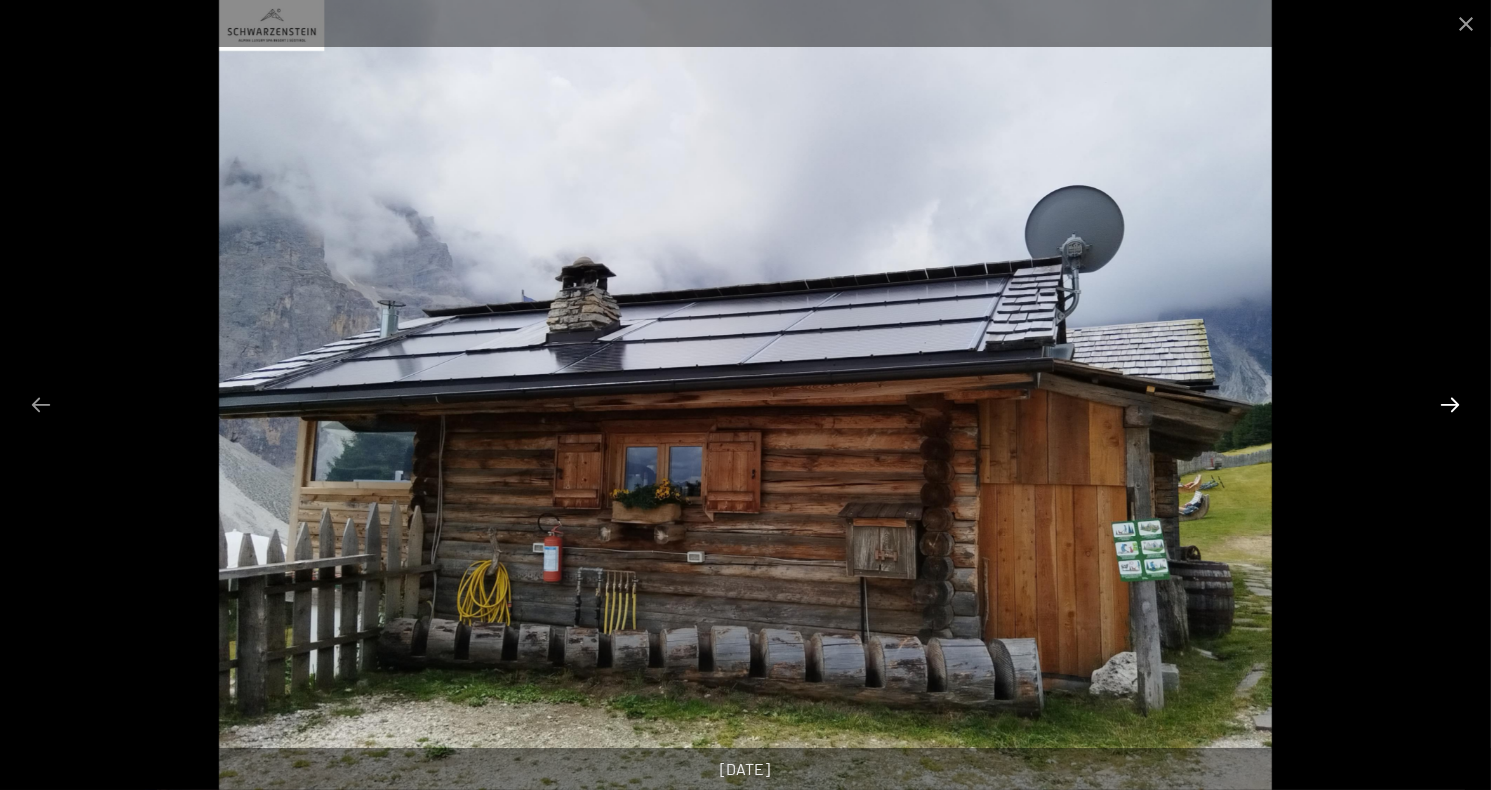 click at bounding box center (1450, 404) 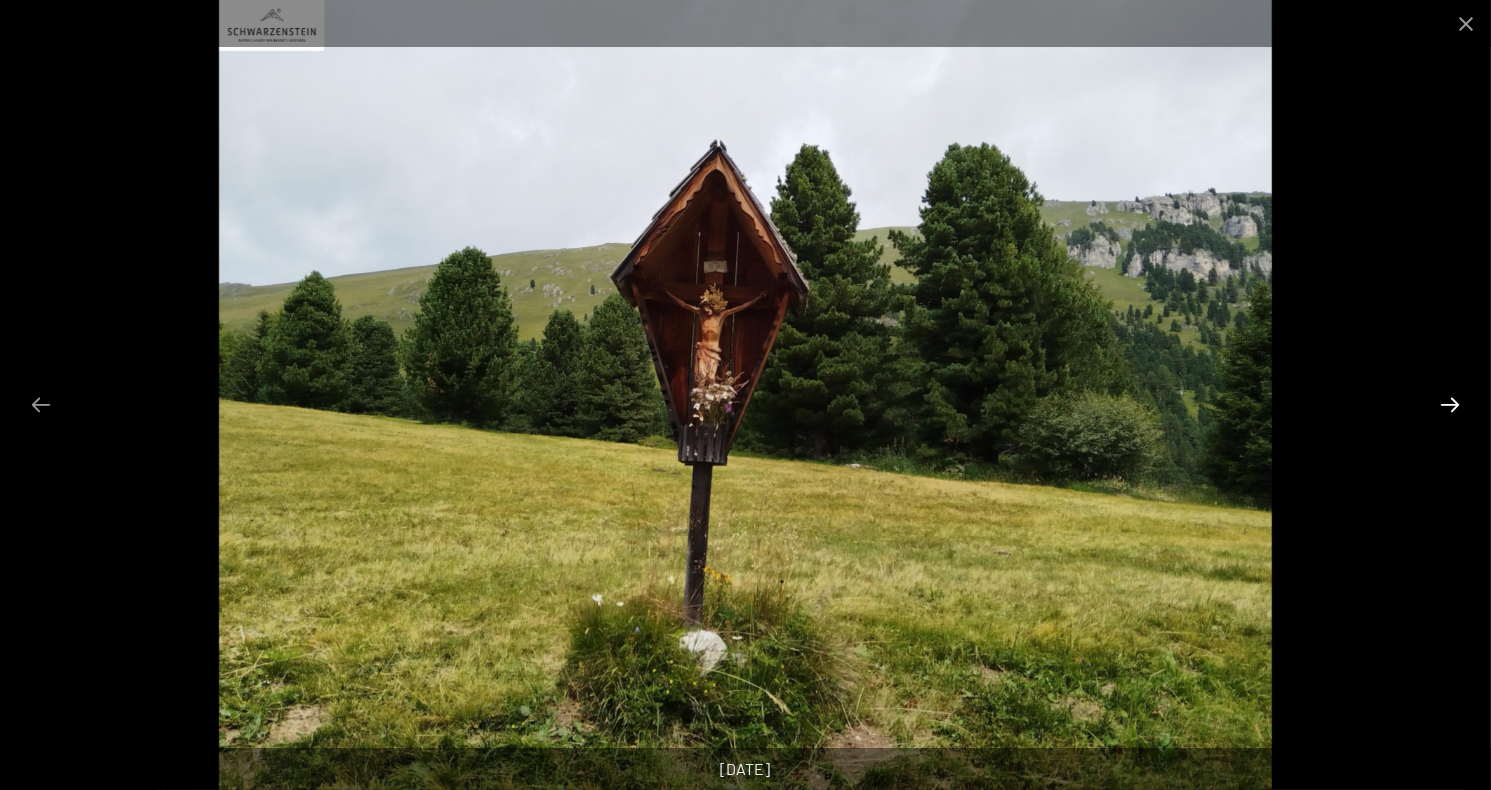 click at bounding box center (1450, 404) 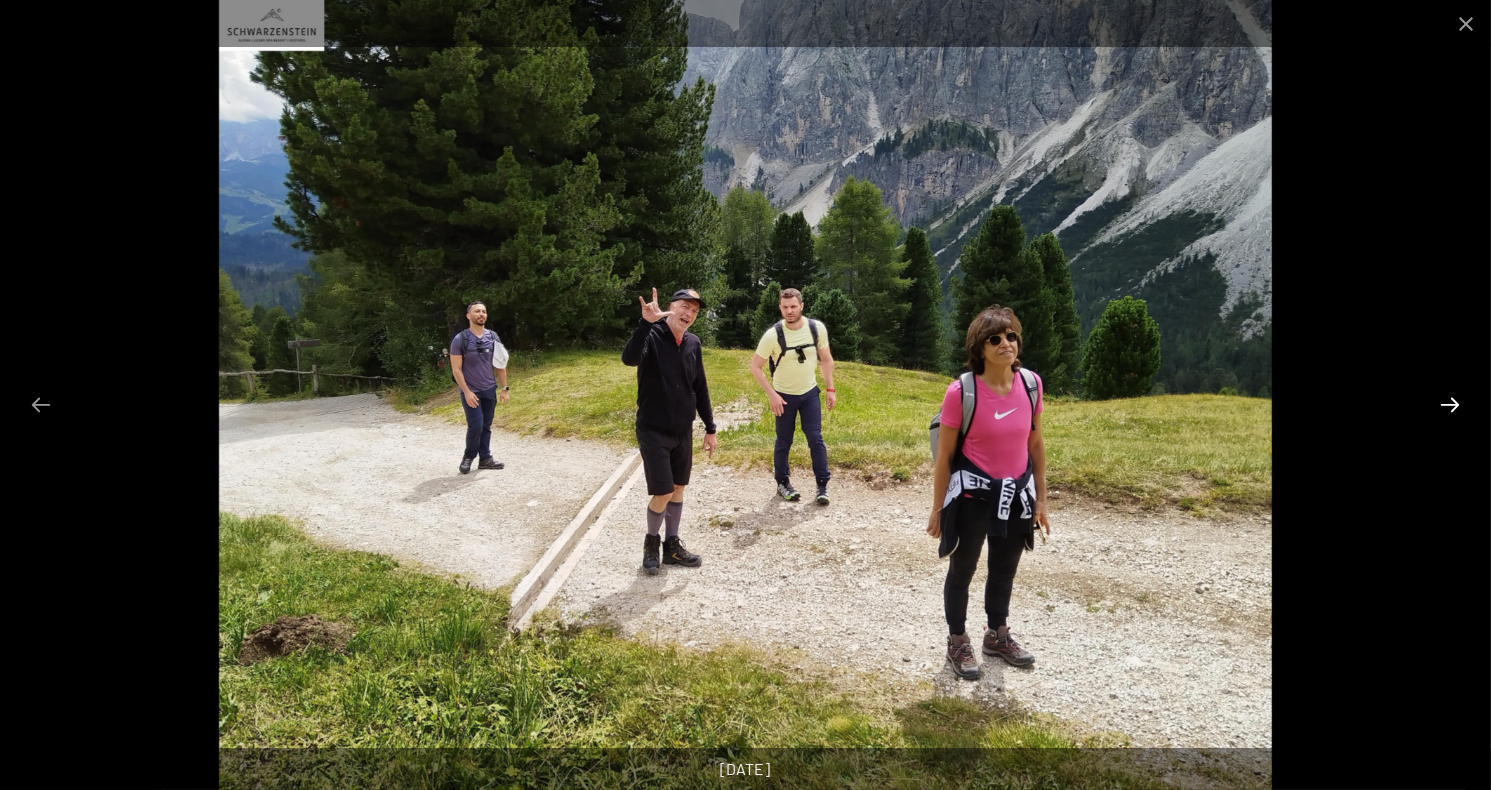 click at bounding box center [1450, 404] 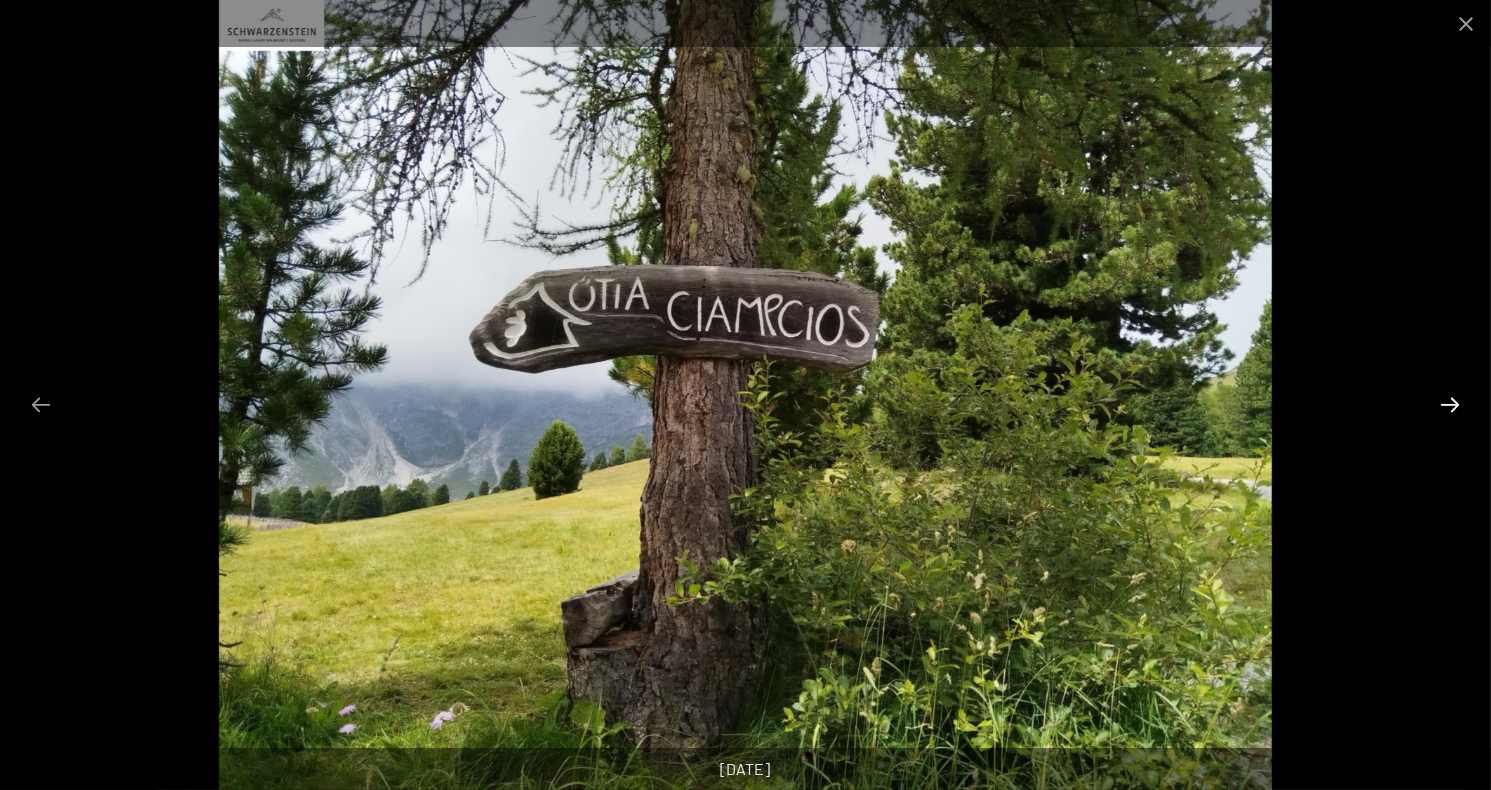 click at bounding box center (1450, 404) 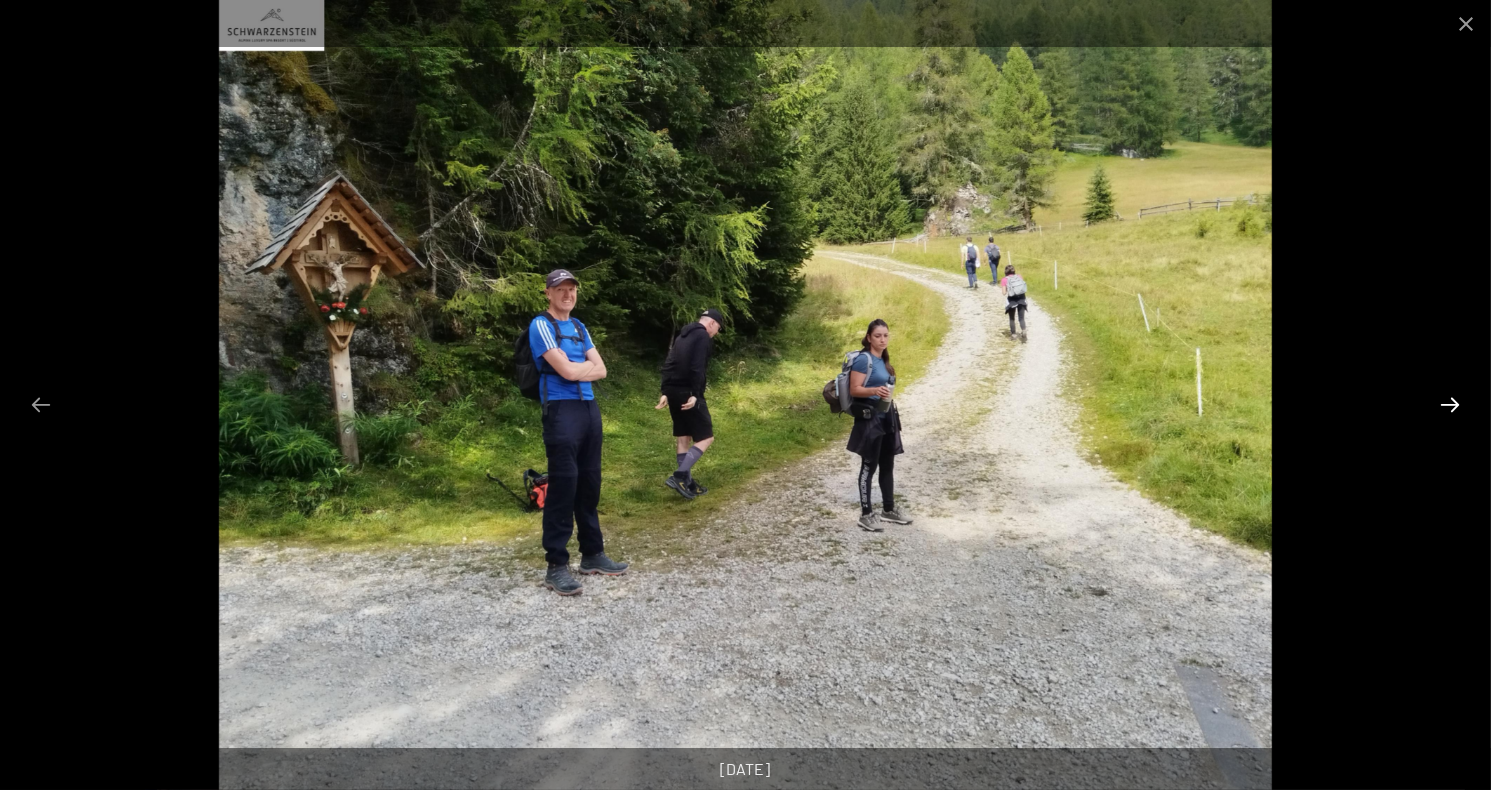 click at bounding box center (1450, 404) 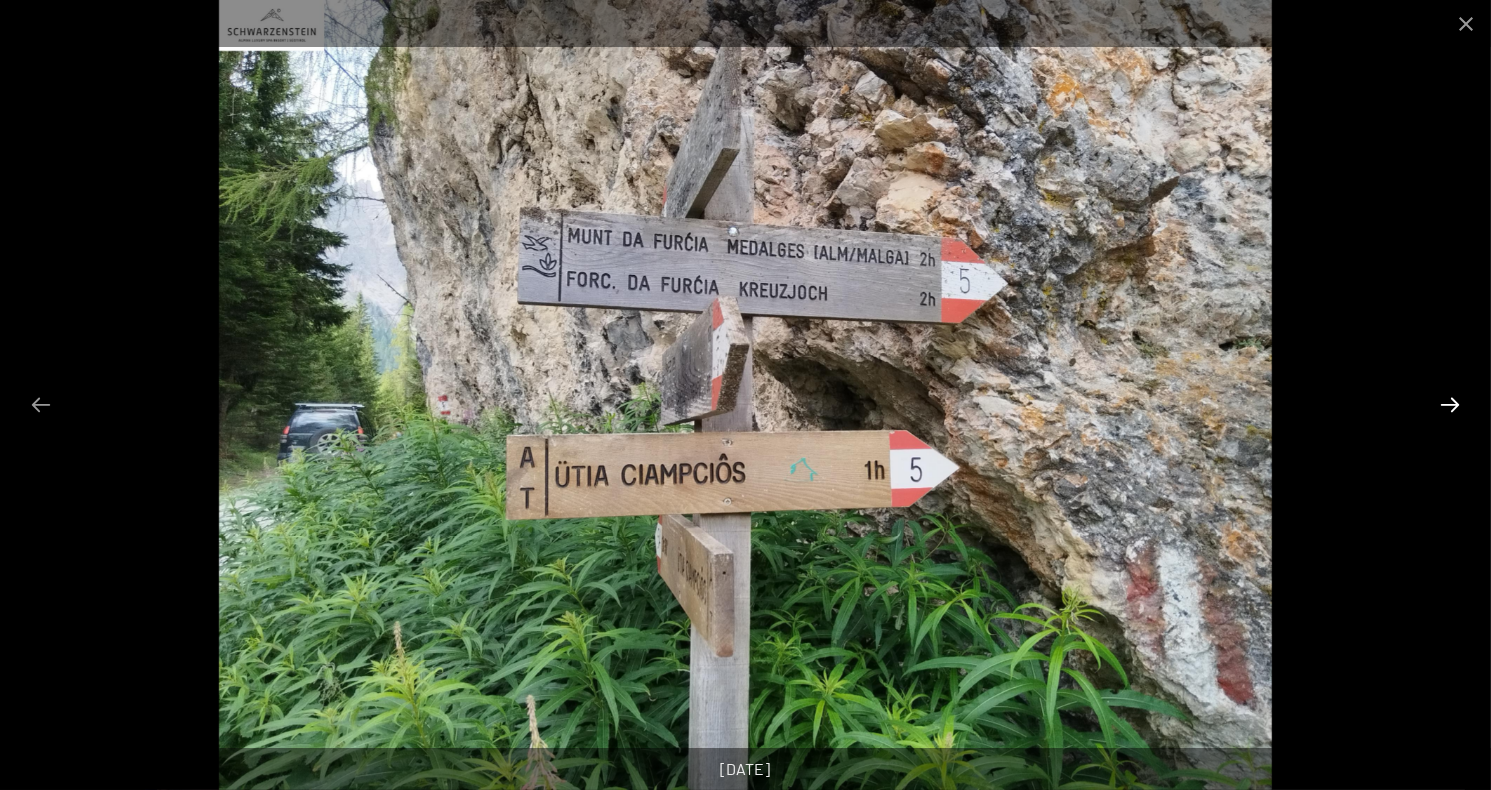 click at bounding box center (1450, 404) 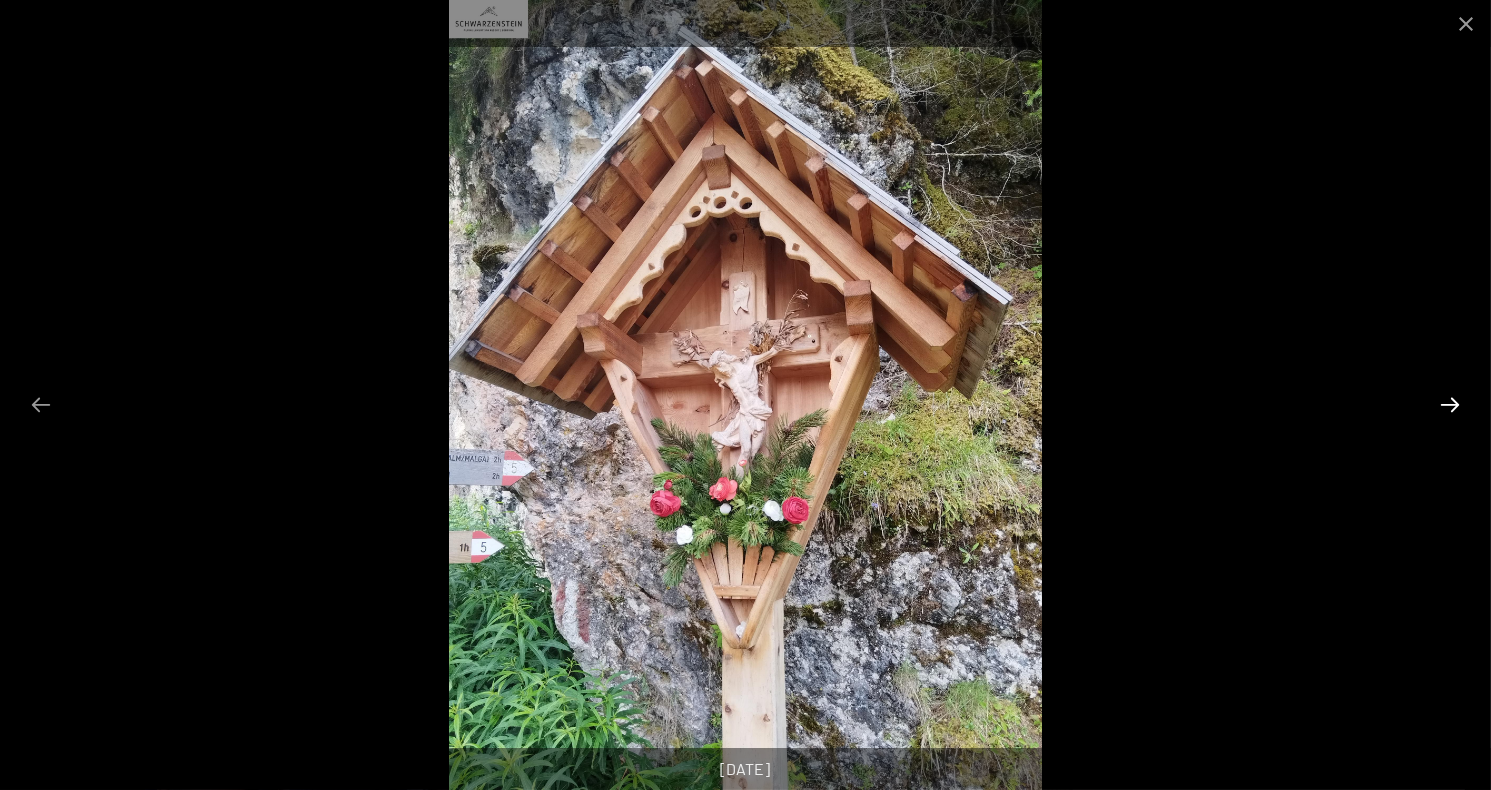 click at bounding box center [1450, 404] 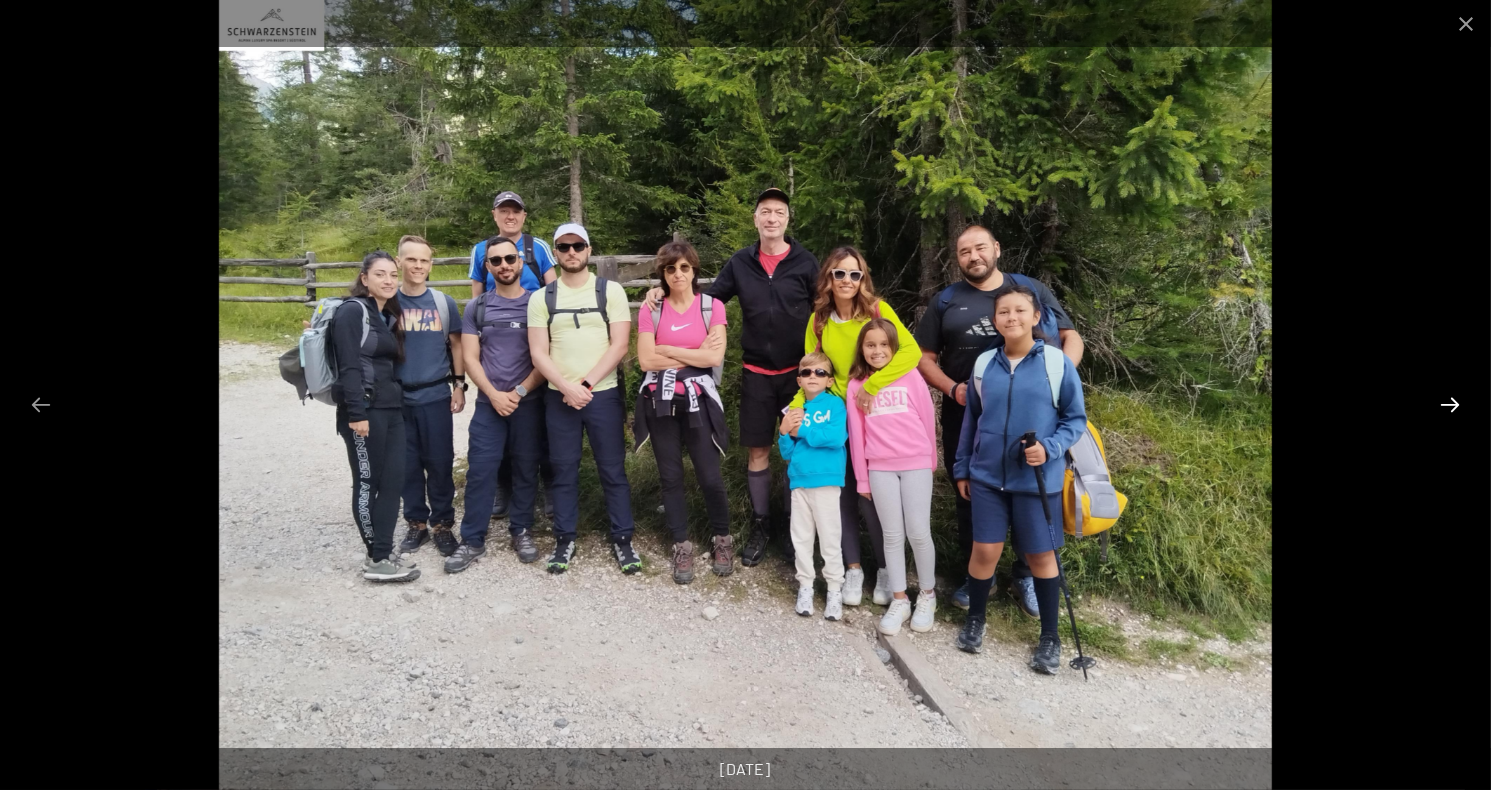 click at bounding box center [1450, 404] 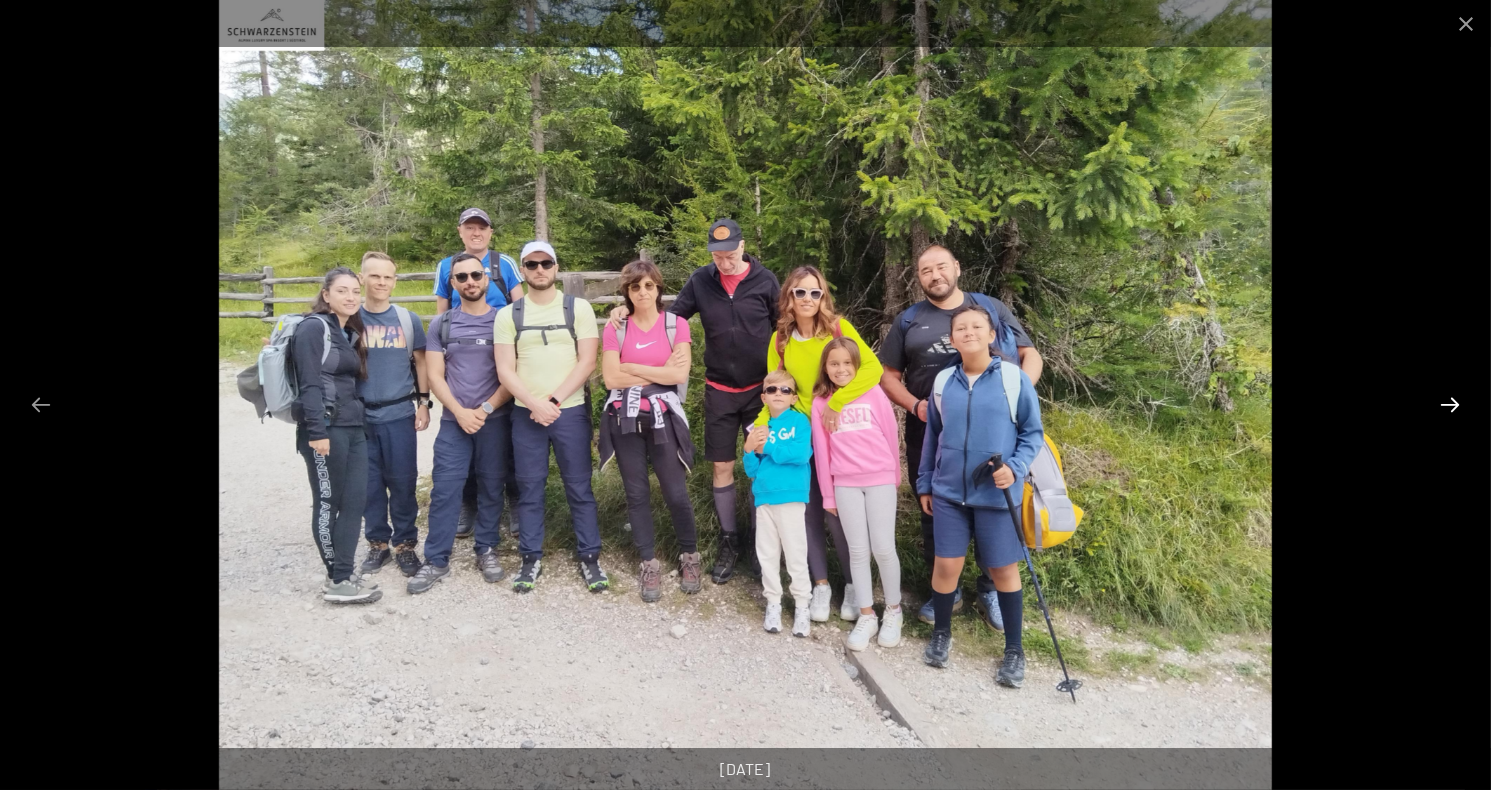 click at bounding box center (1450, 404) 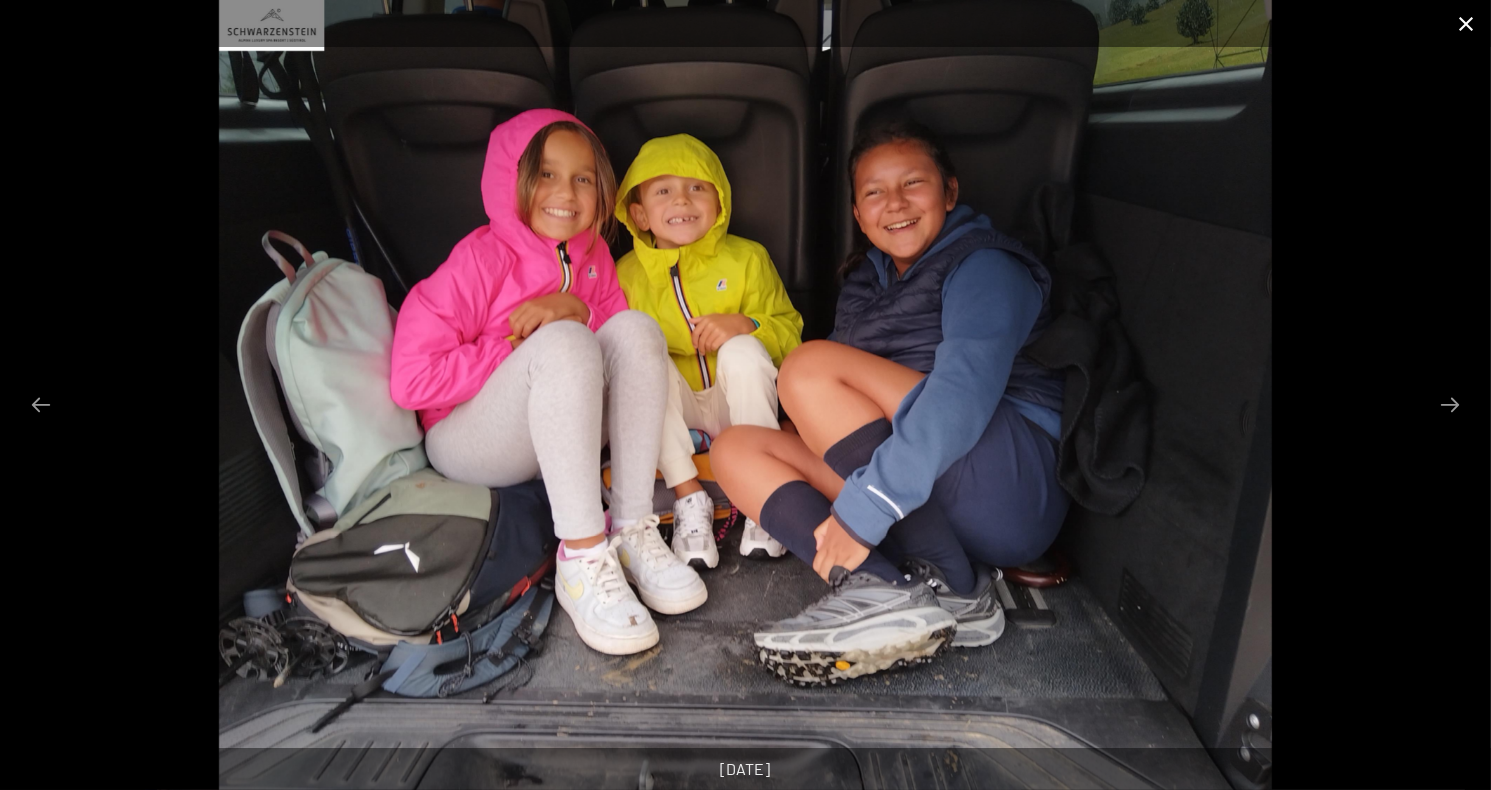 click at bounding box center [1466, 23] 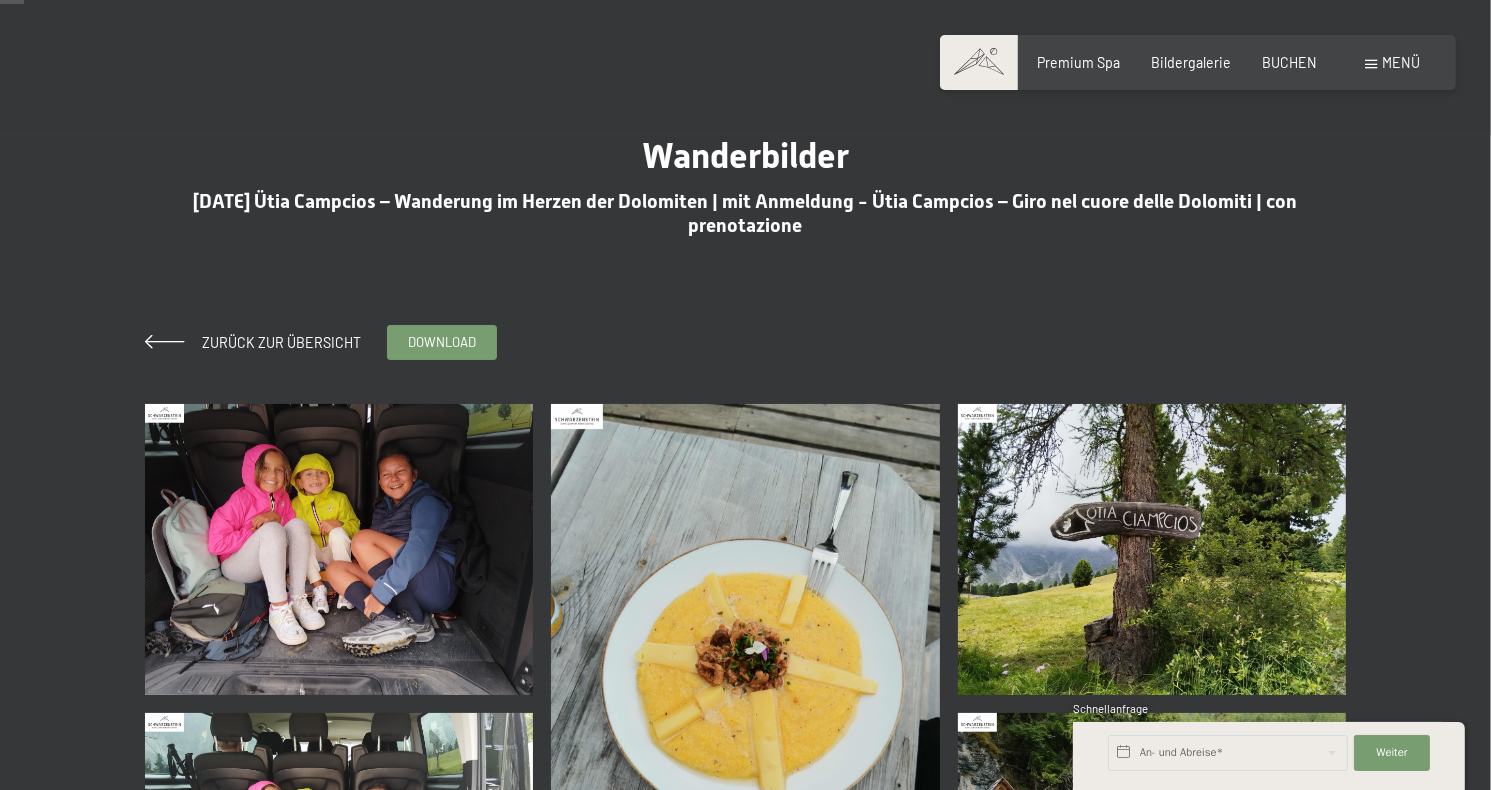 scroll, scrollTop: 1, scrollLeft: 0, axis: vertical 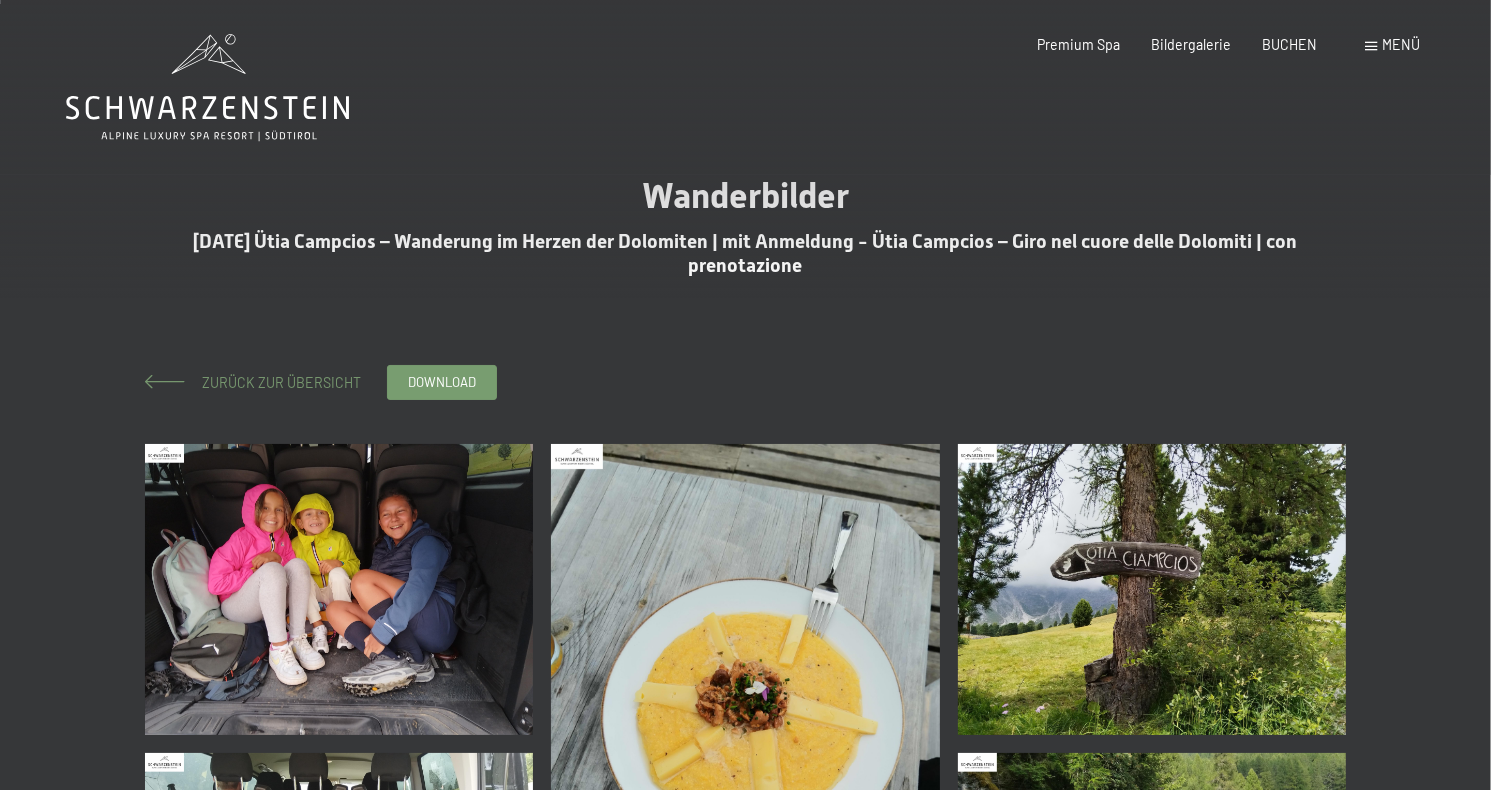 click on "Zurück zur Übersicht" at bounding box center (274, 382) 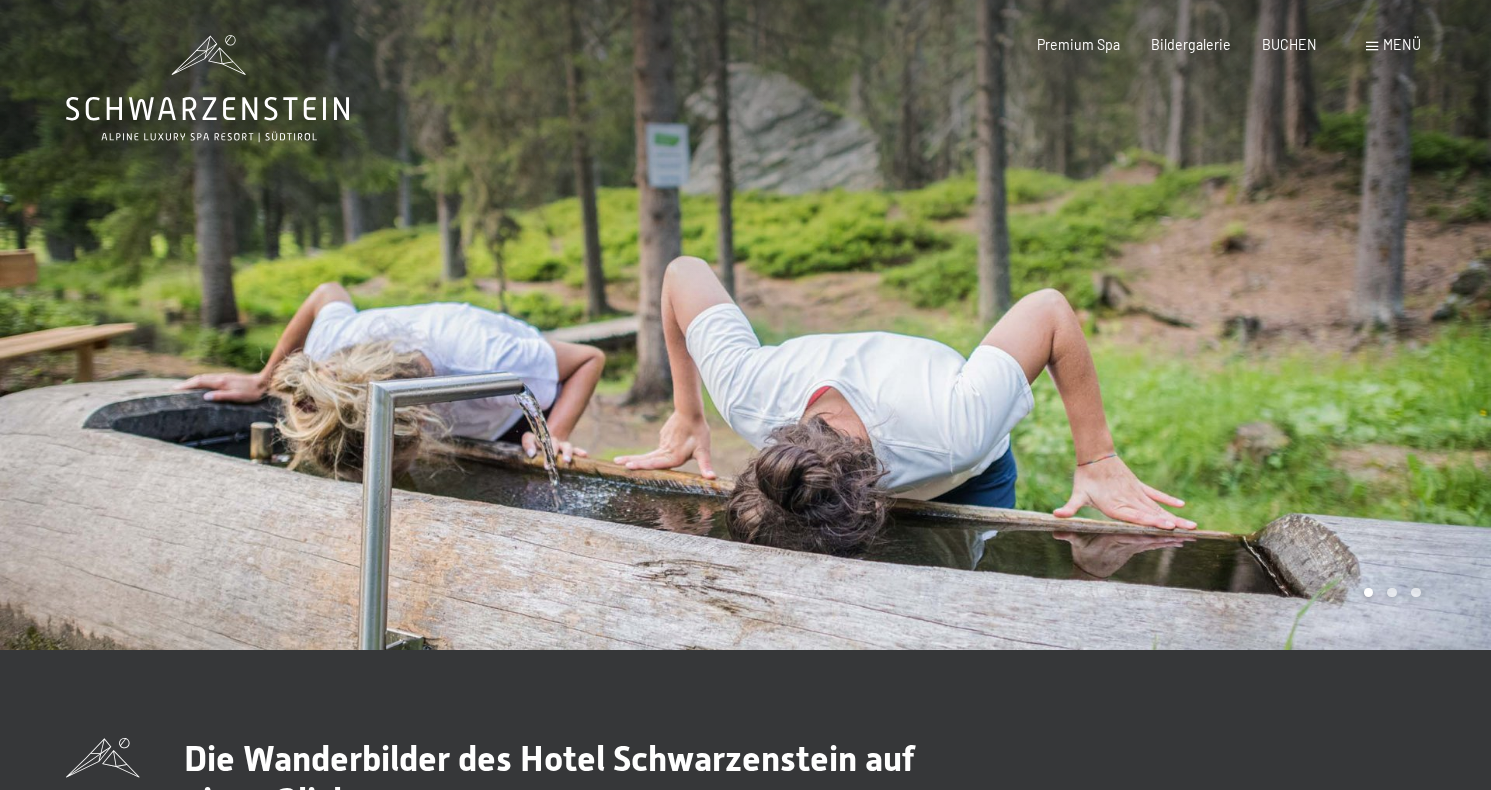 scroll, scrollTop: 0, scrollLeft: 0, axis: both 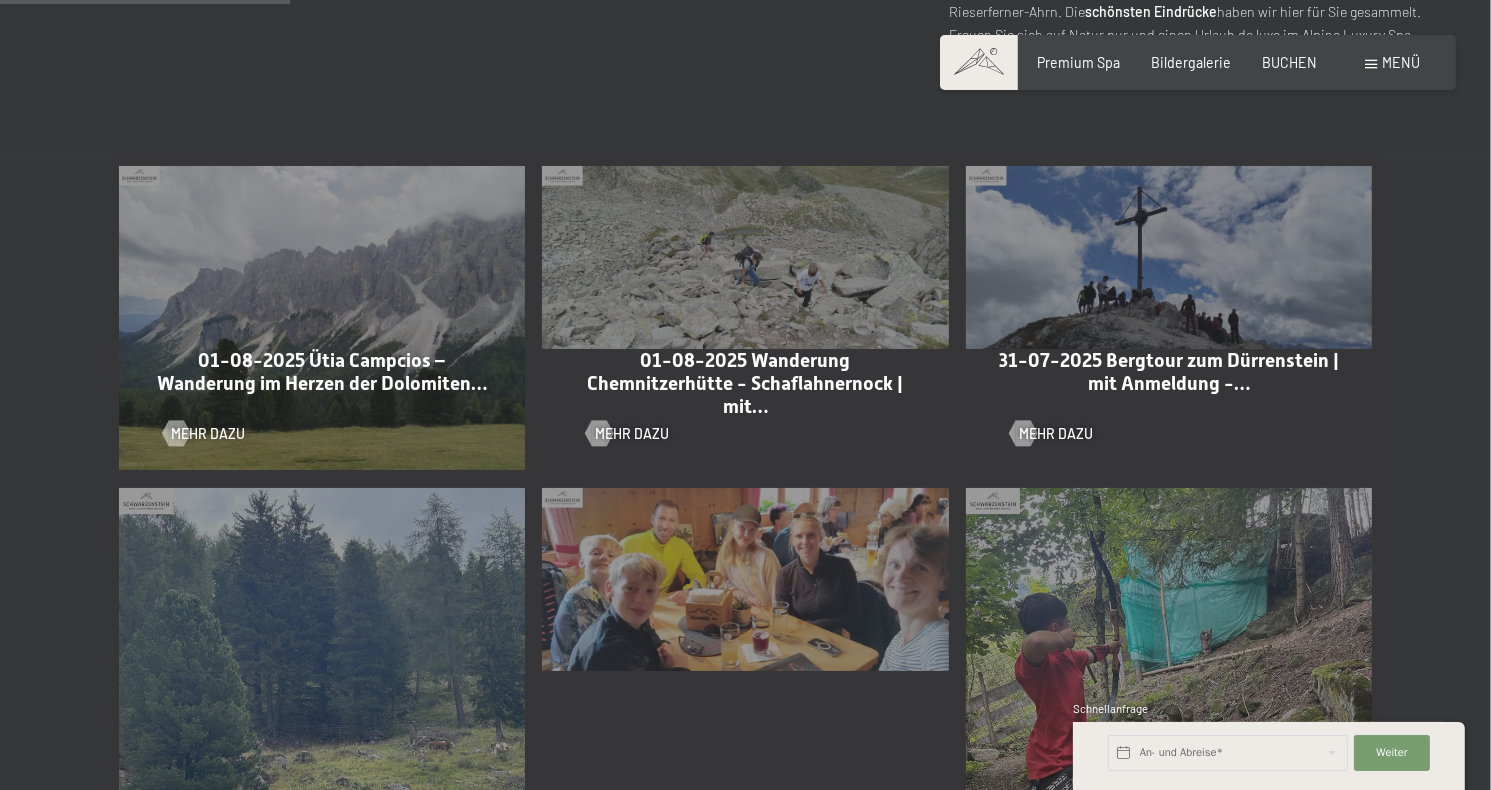 click on "[DATE] Wanderung Chemnitzerhütte - Schaflahnernock | mit…" at bounding box center [746, 383] 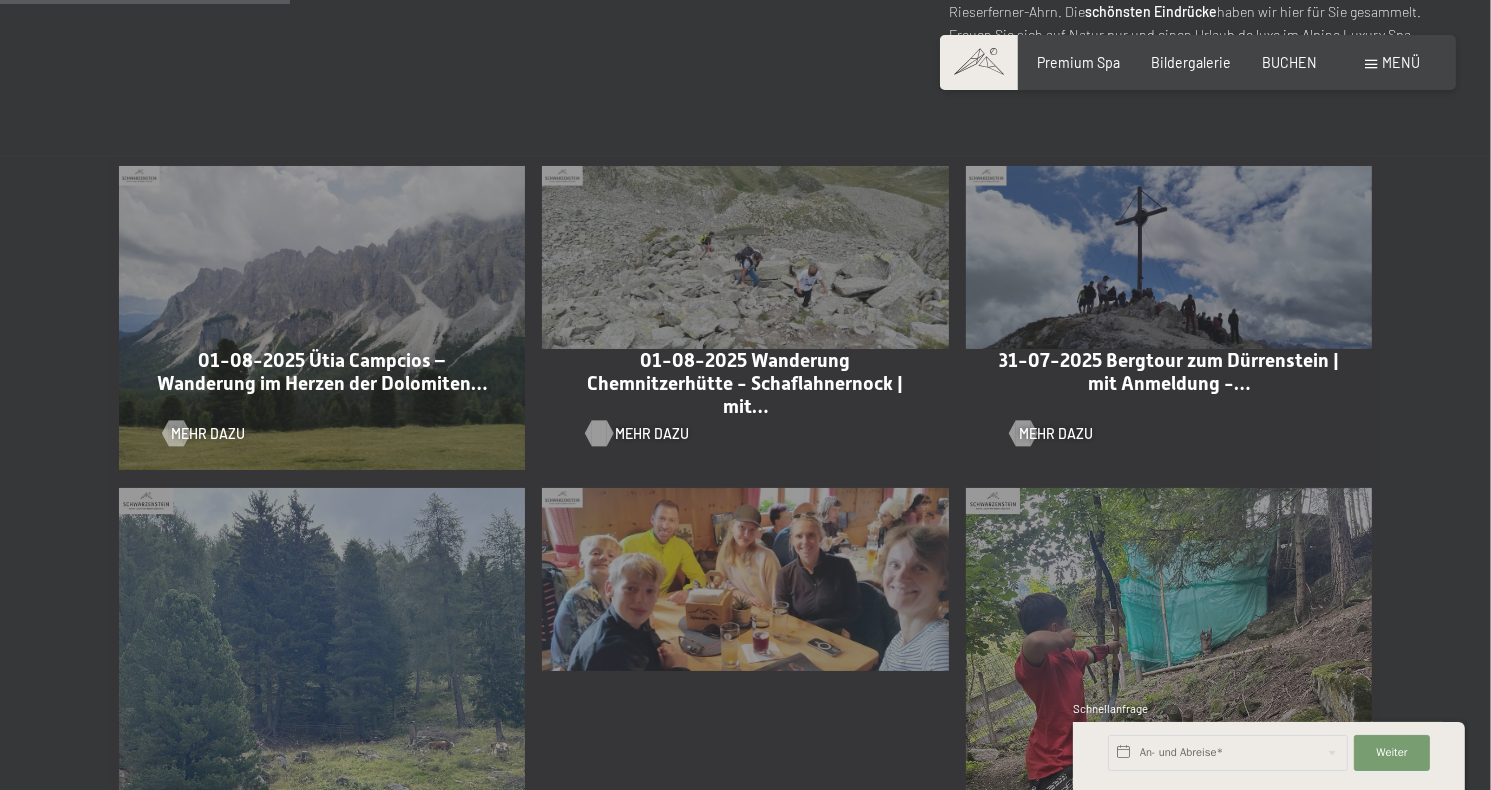 click on "Mehr dazu" at bounding box center (652, 434) 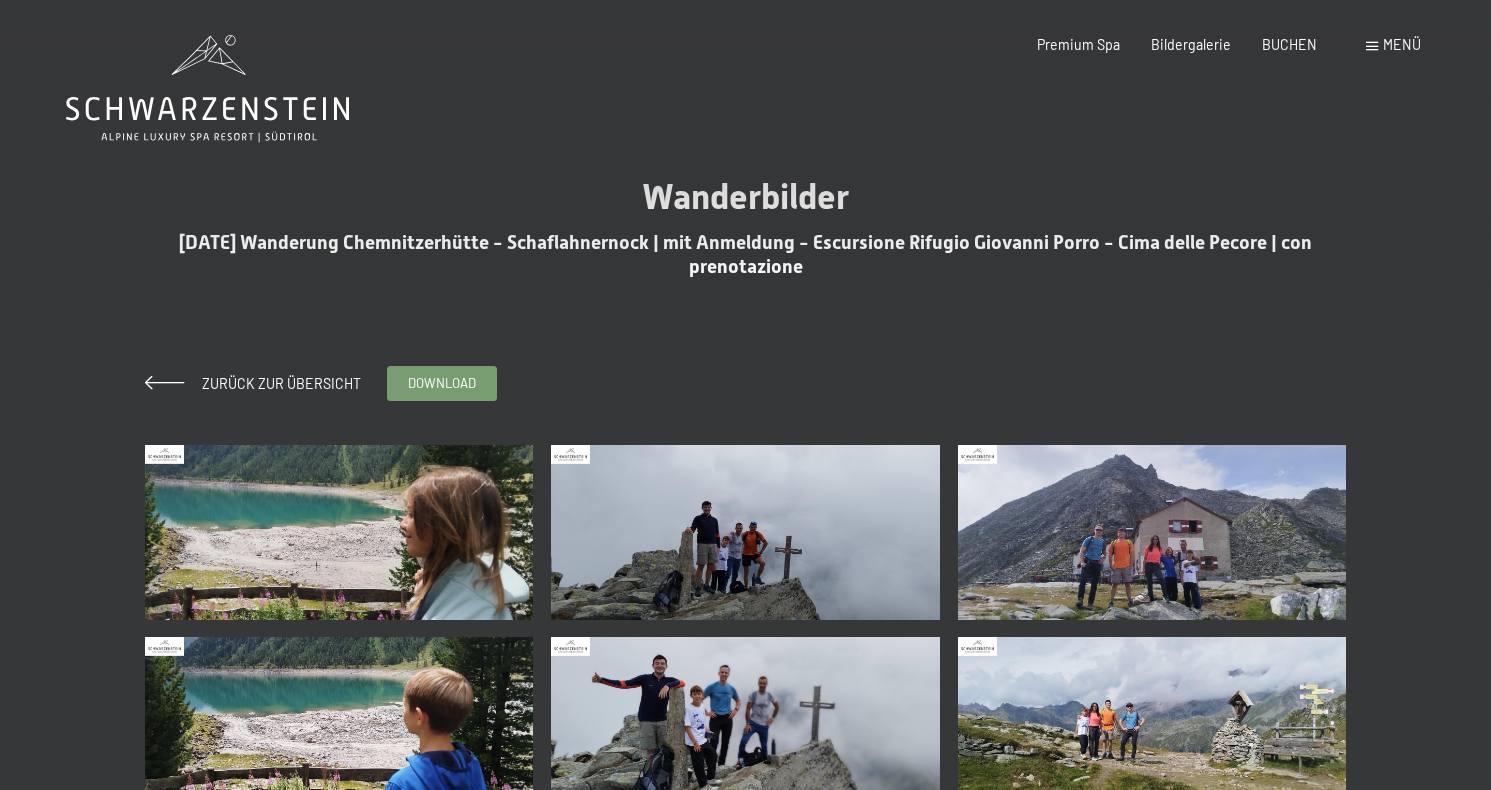 scroll, scrollTop: 0, scrollLeft: 0, axis: both 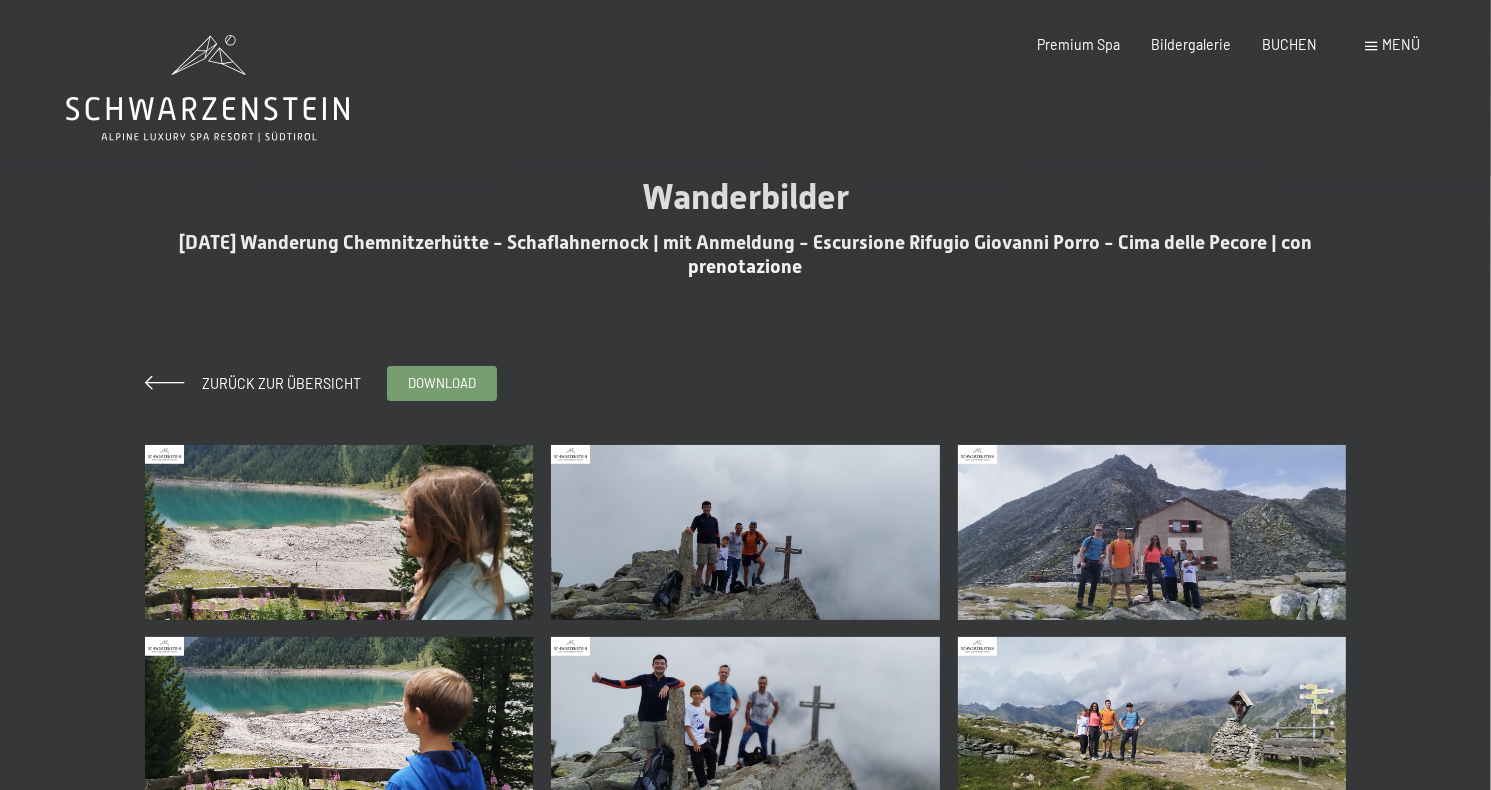 click at bounding box center (339, 532) 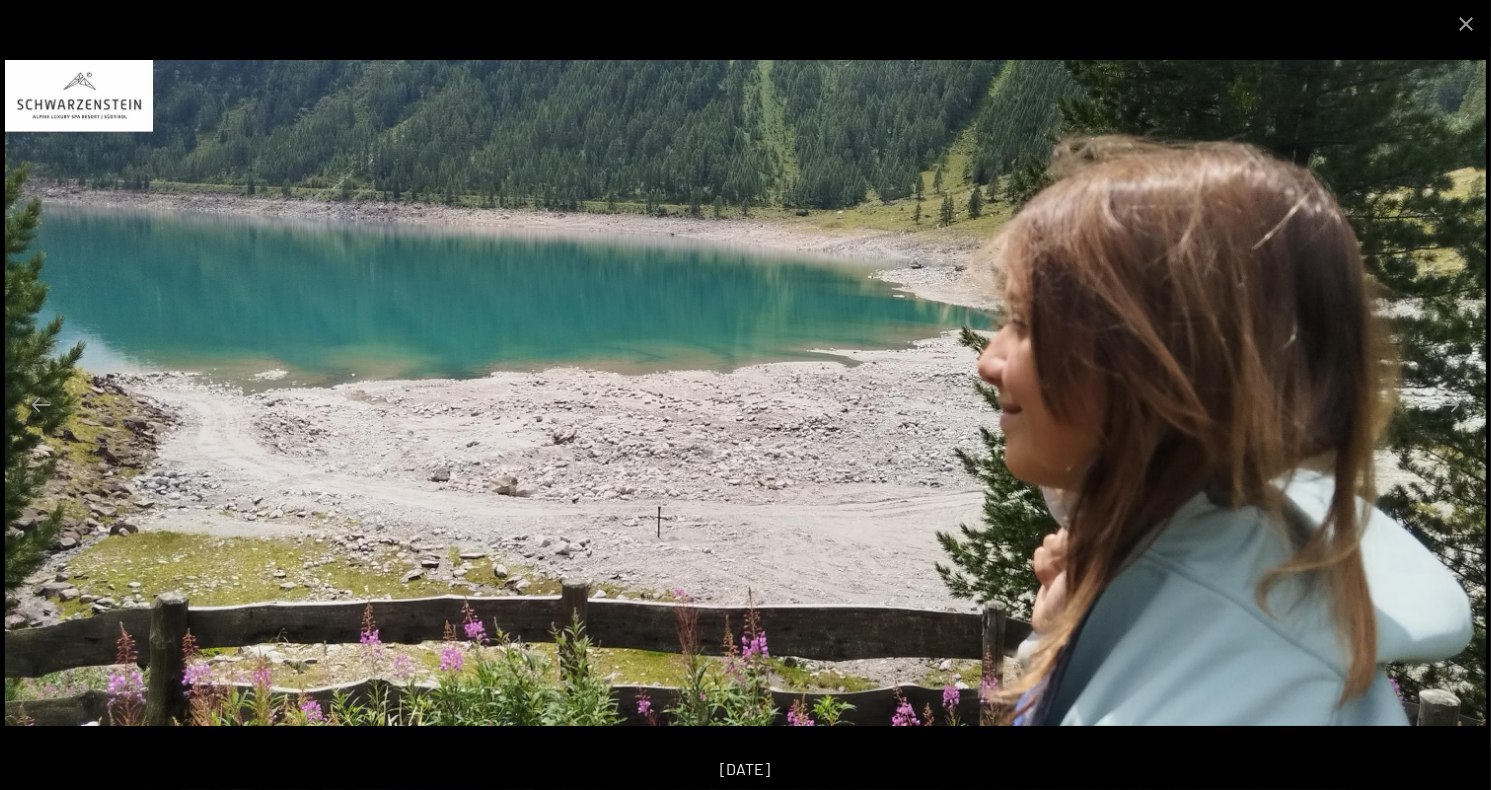 click at bounding box center (745, 393) 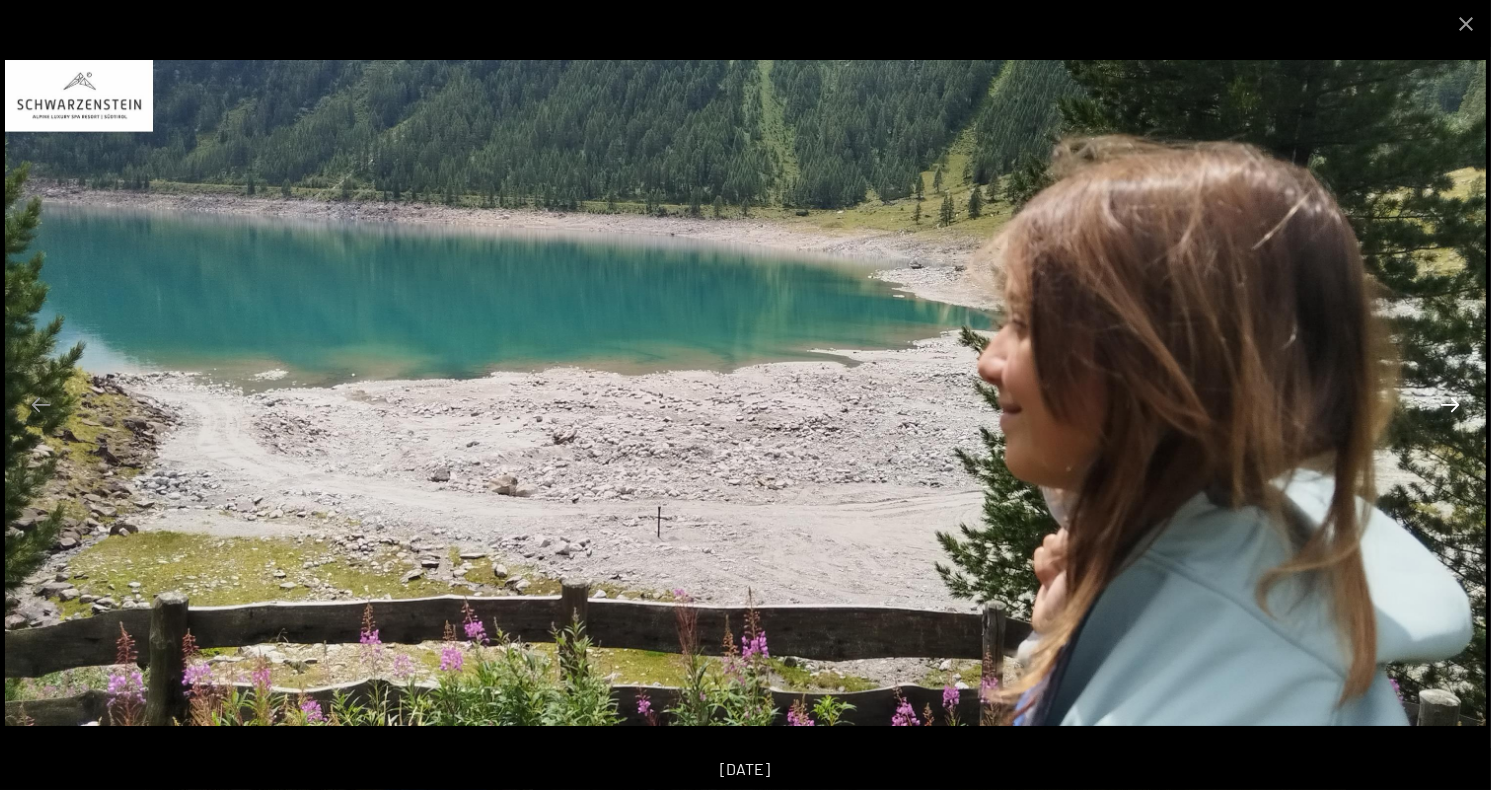 click at bounding box center (1450, 404) 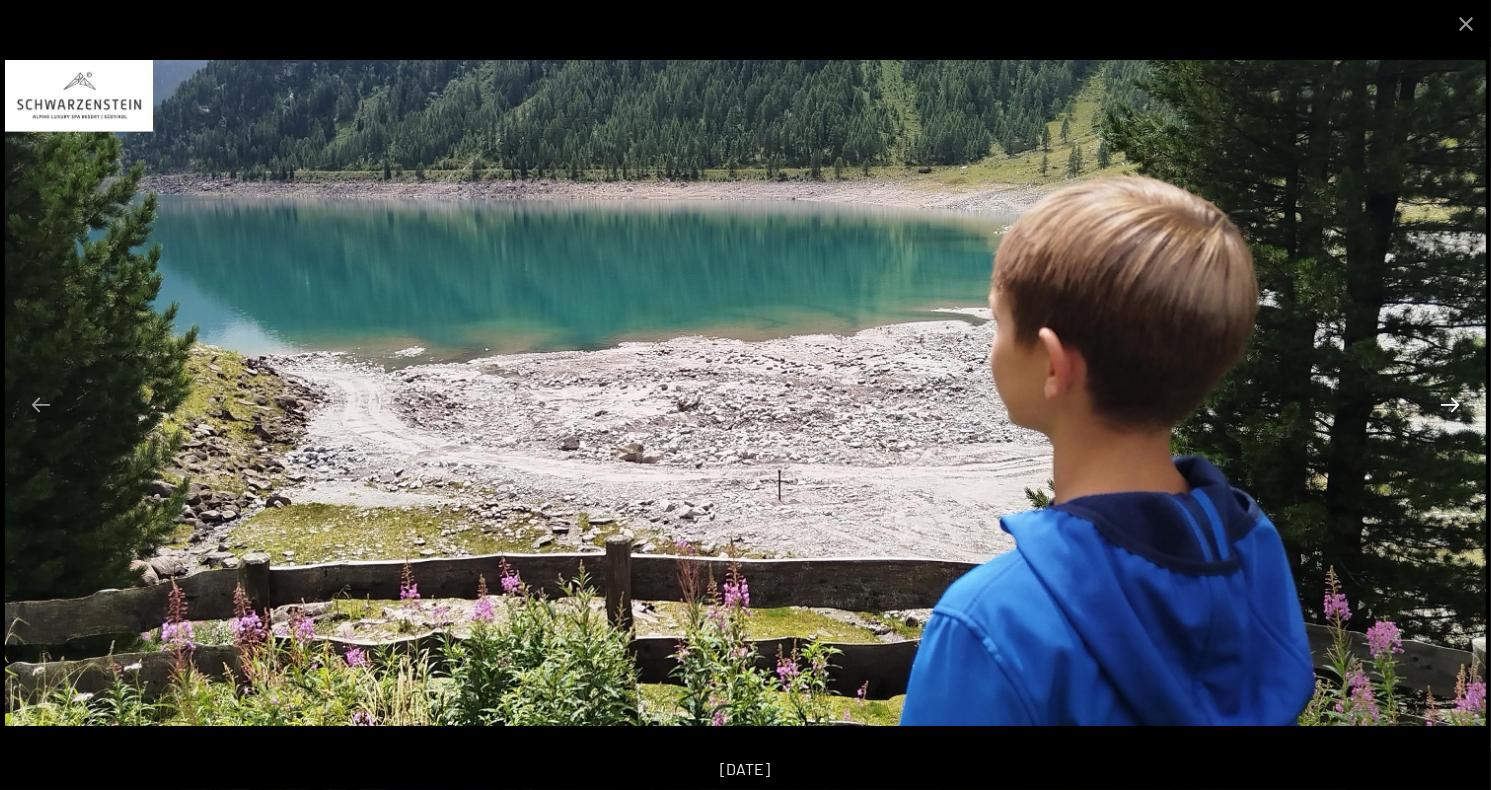 click at bounding box center (1450, 404) 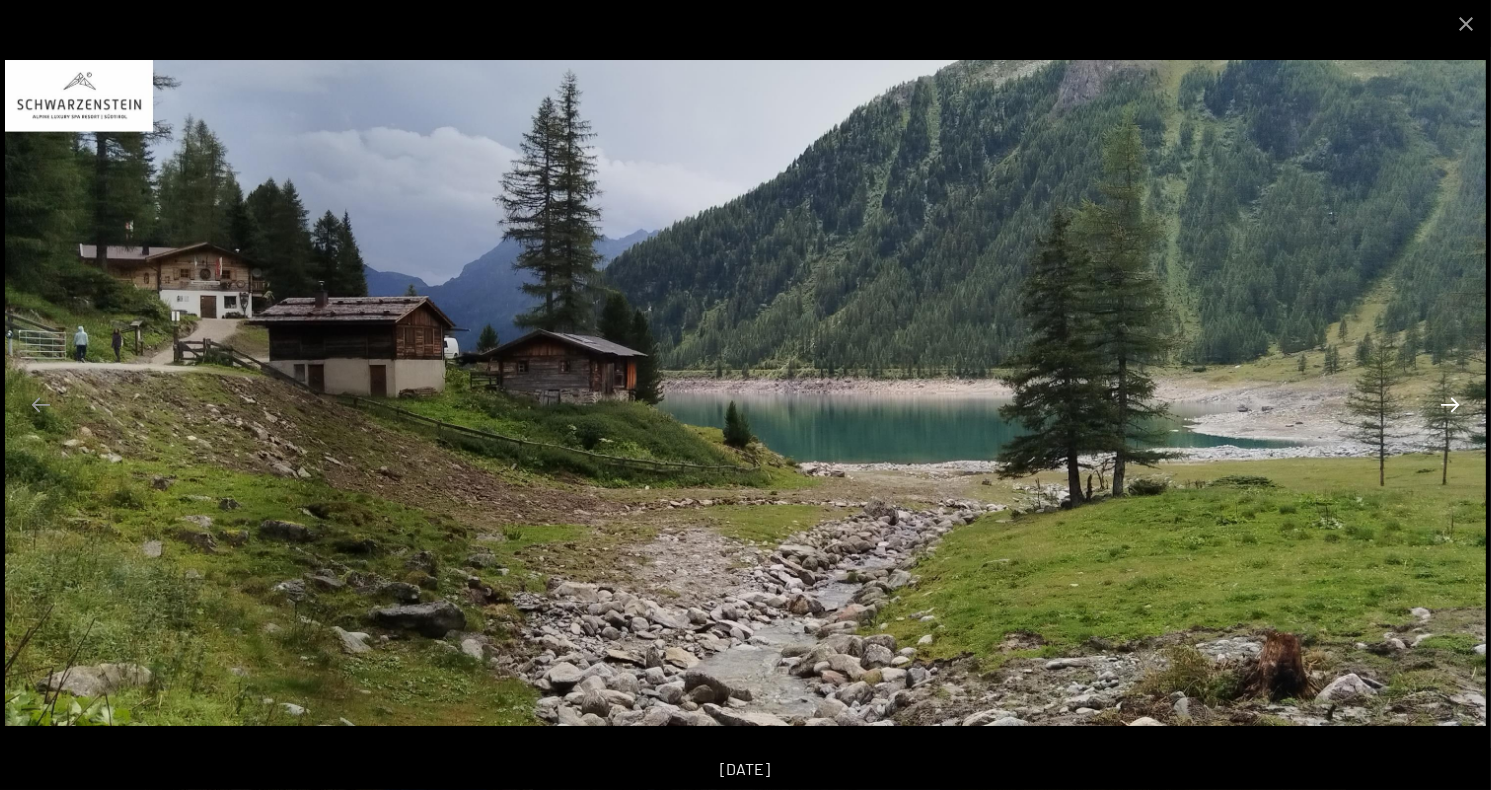 click at bounding box center (1450, 404) 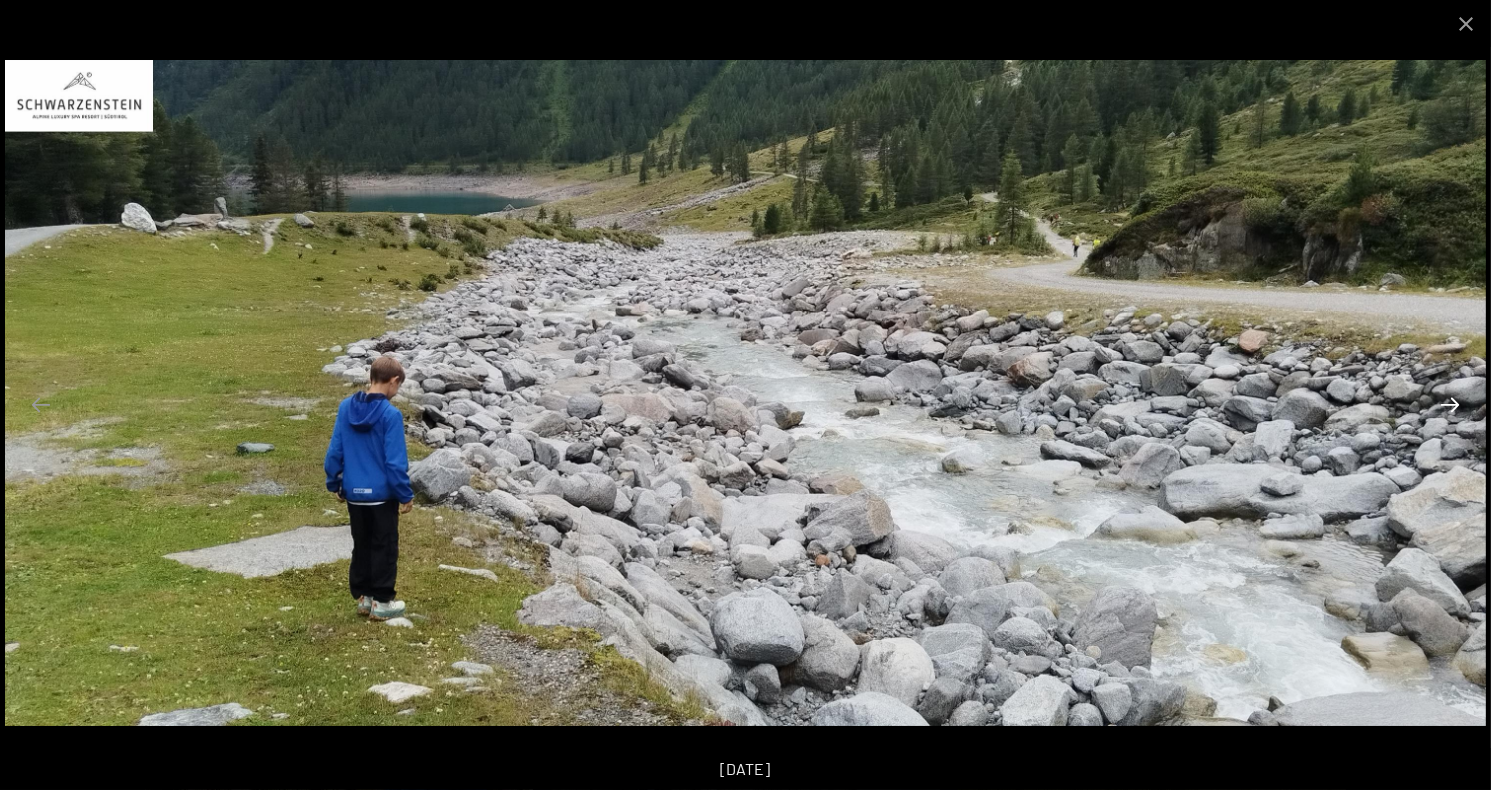 click at bounding box center (1450, 404) 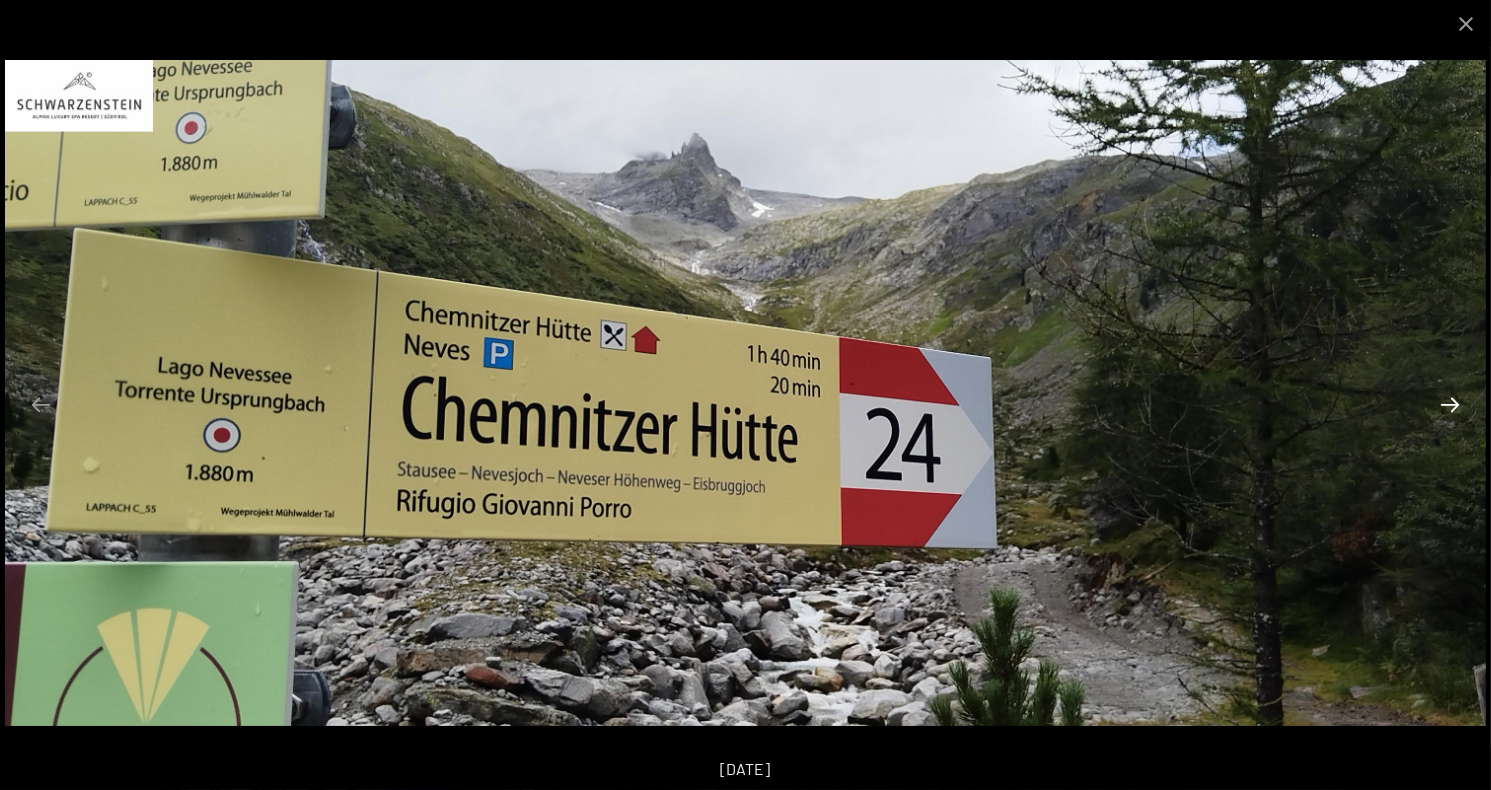 click at bounding box center [1450, 404] 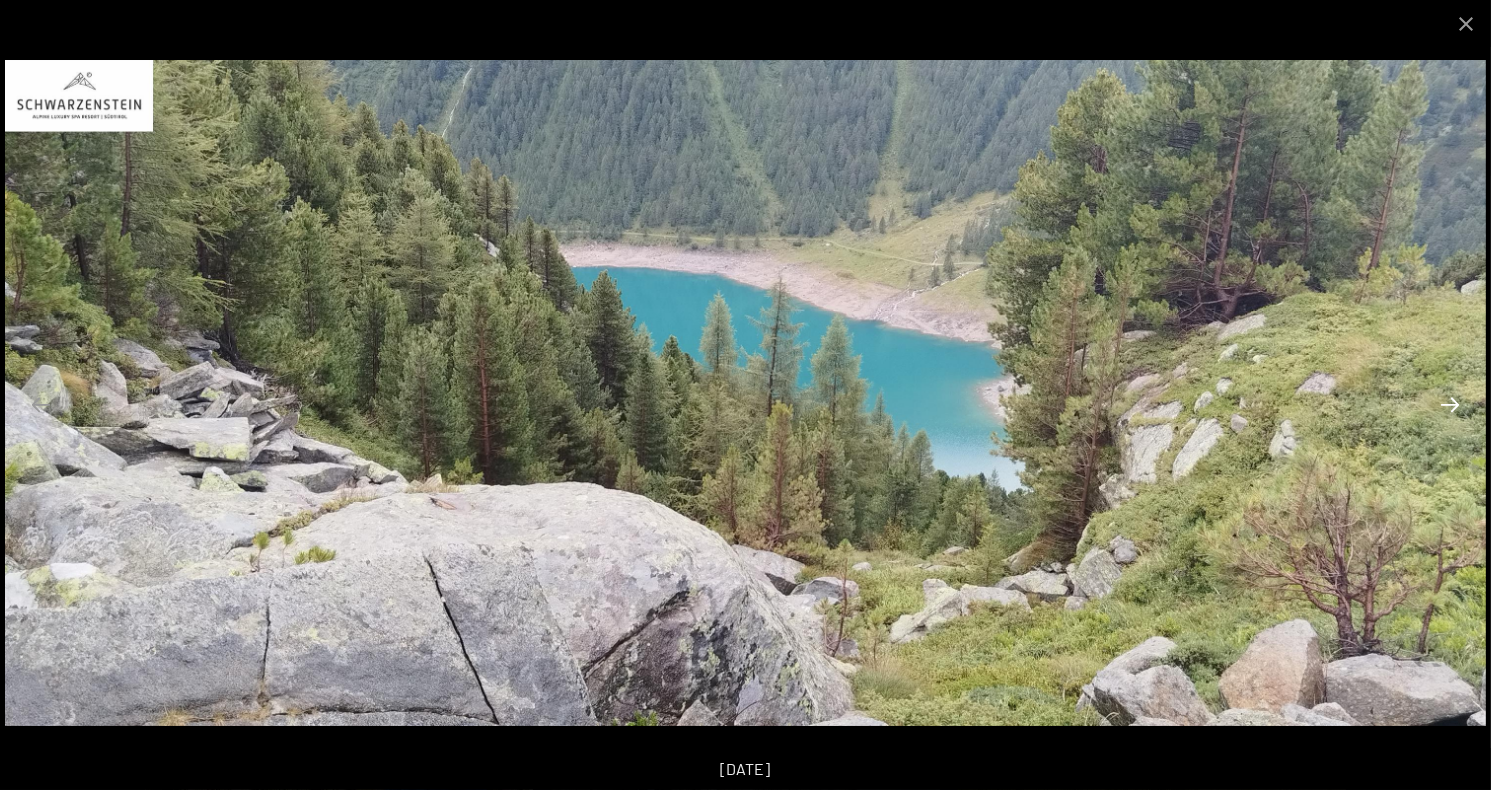 click at bounding box center (1450, 404) 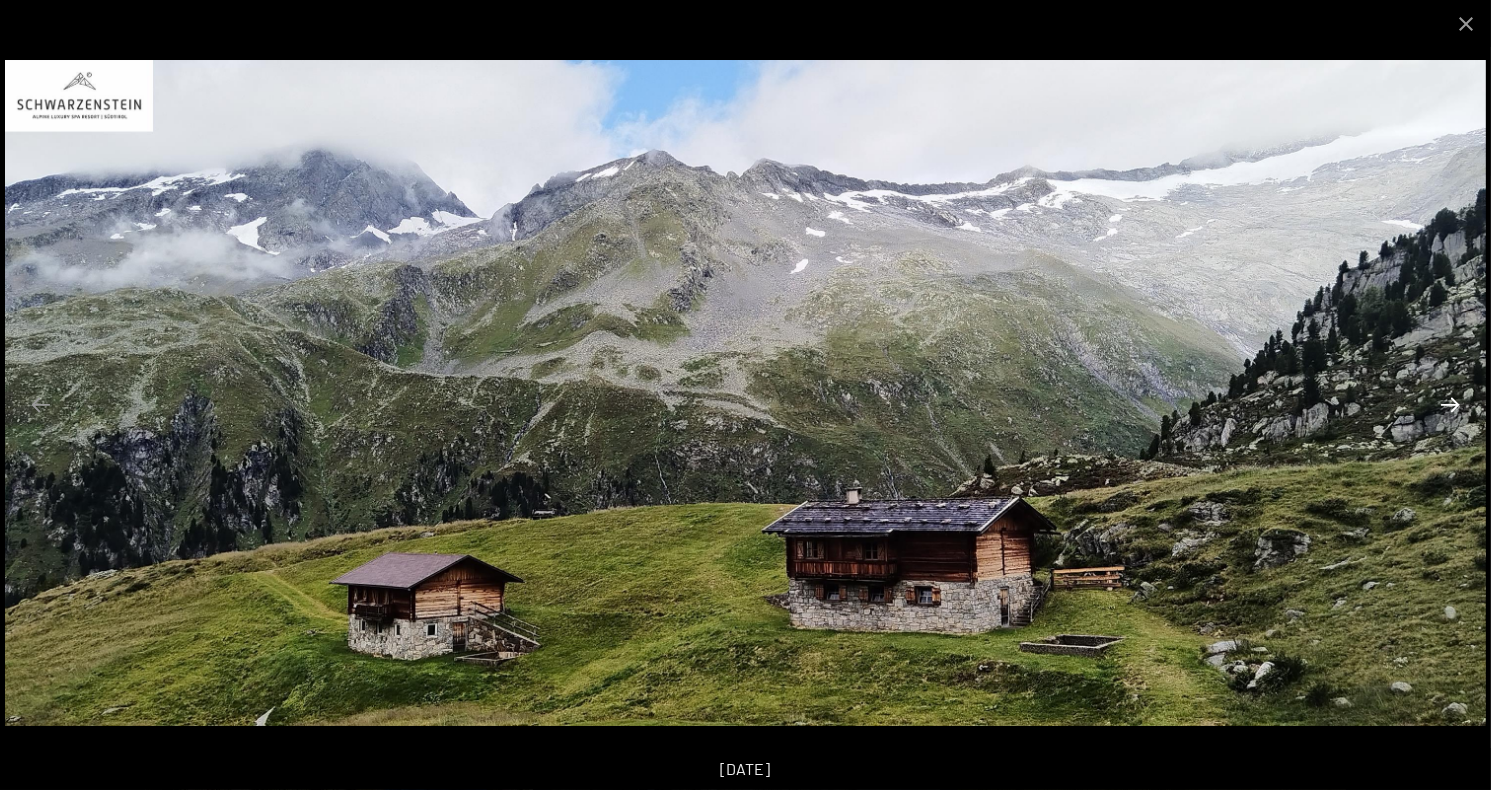 click at bounding box center (1450, 404) 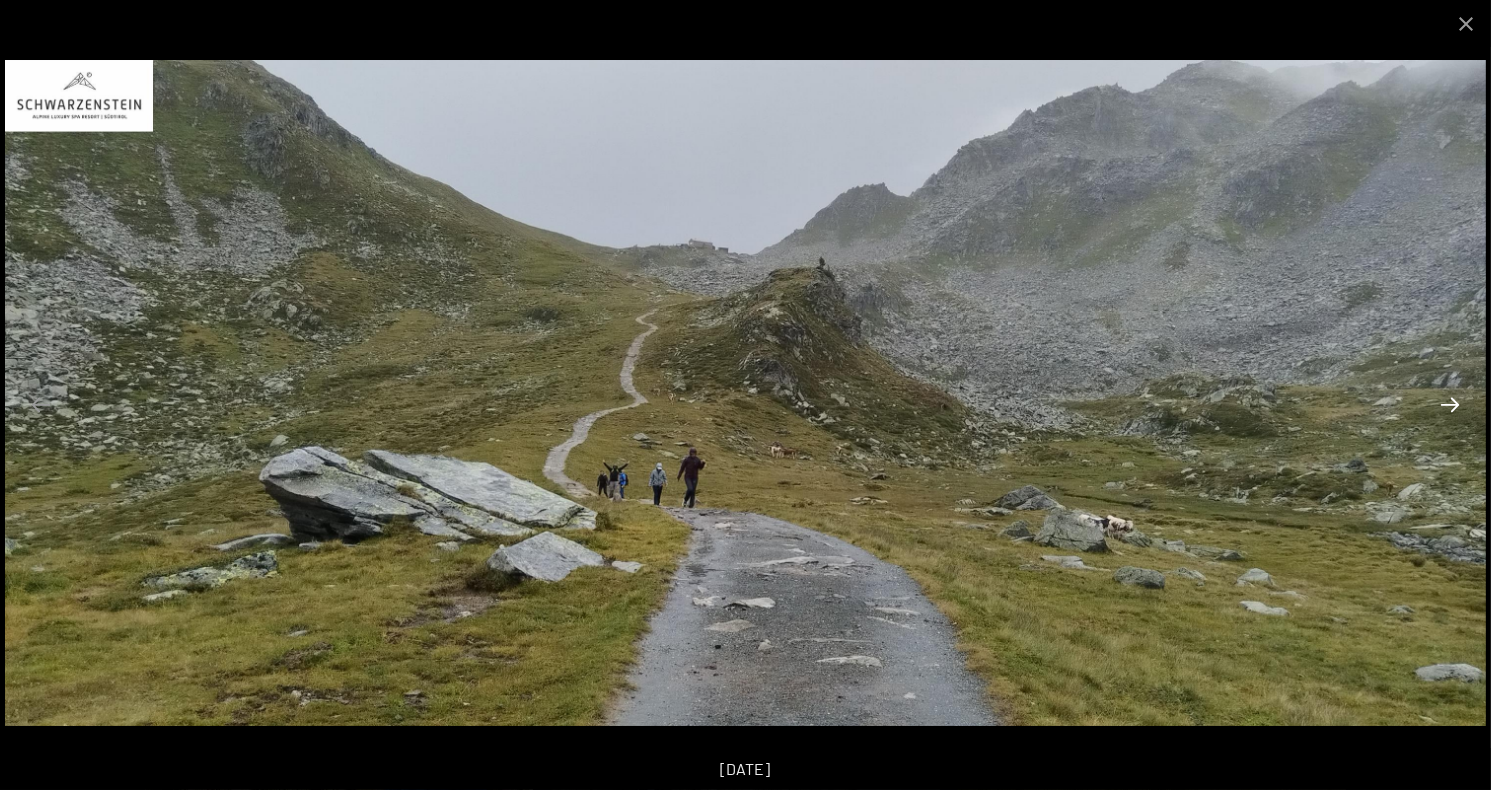 click at bounding box center (1450, 404) 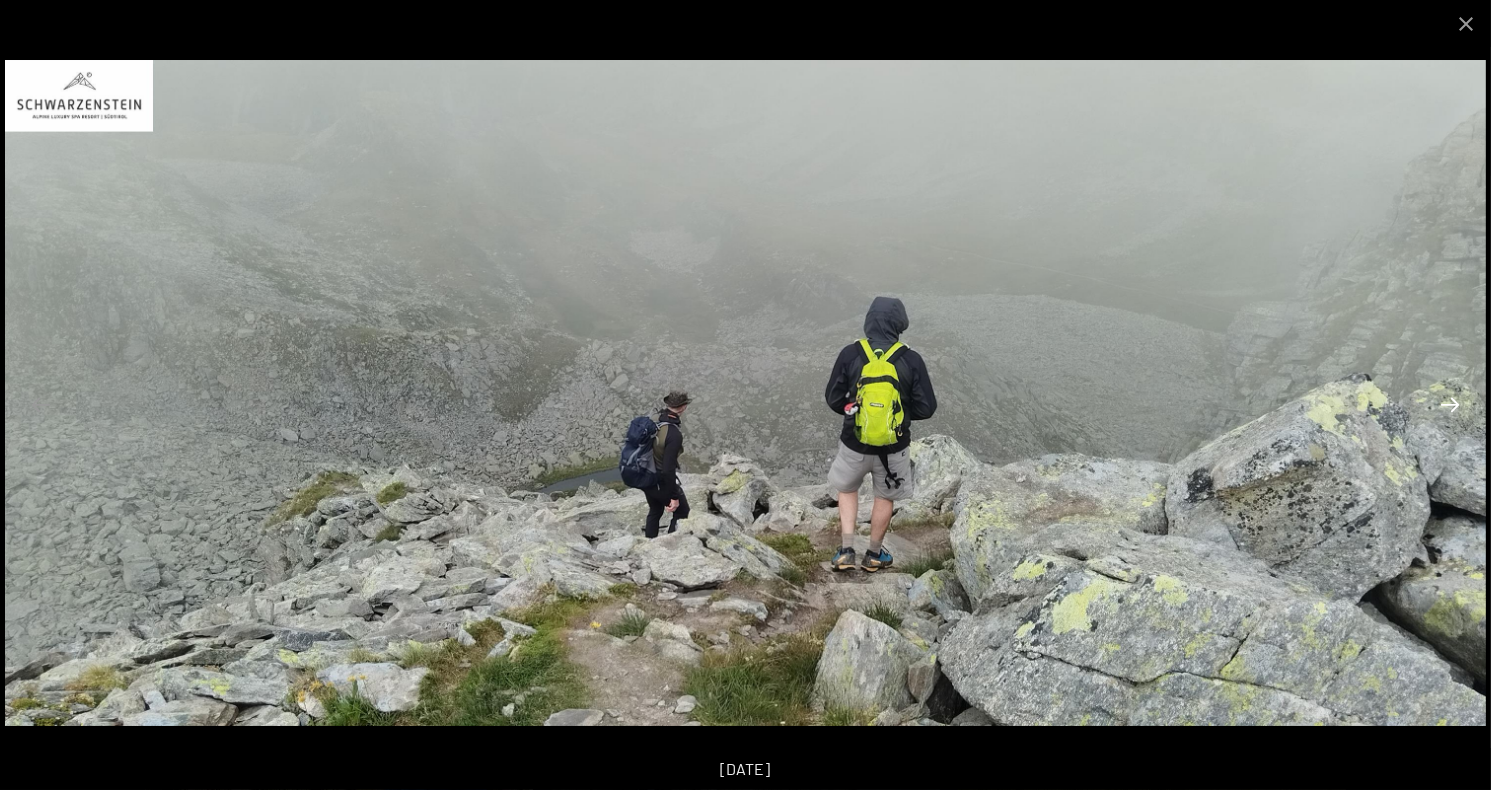 click at bounding box center [1450, 404] 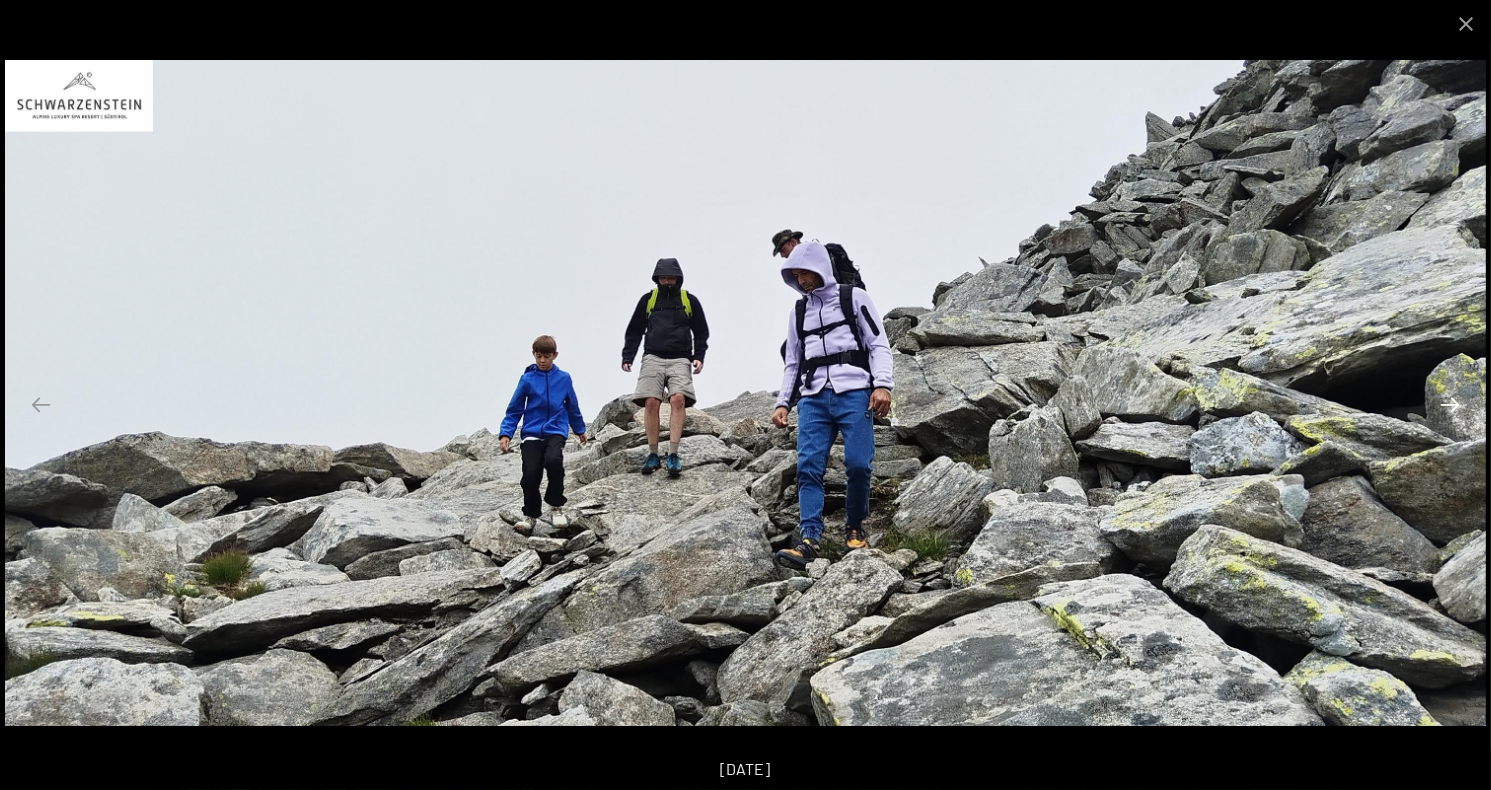 click at bounding box center [1450, 404] 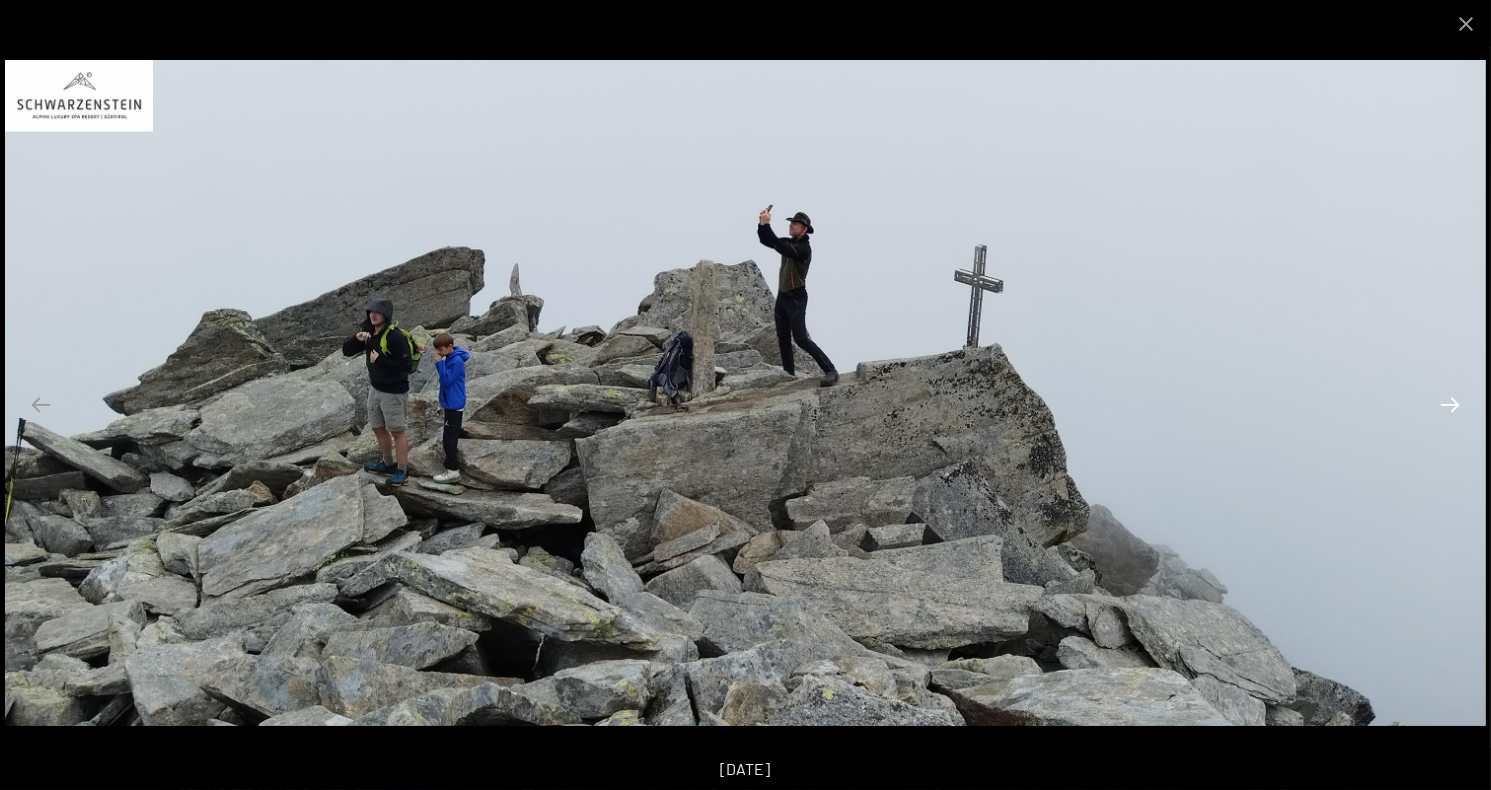 click at bounding box center (1450, 404) 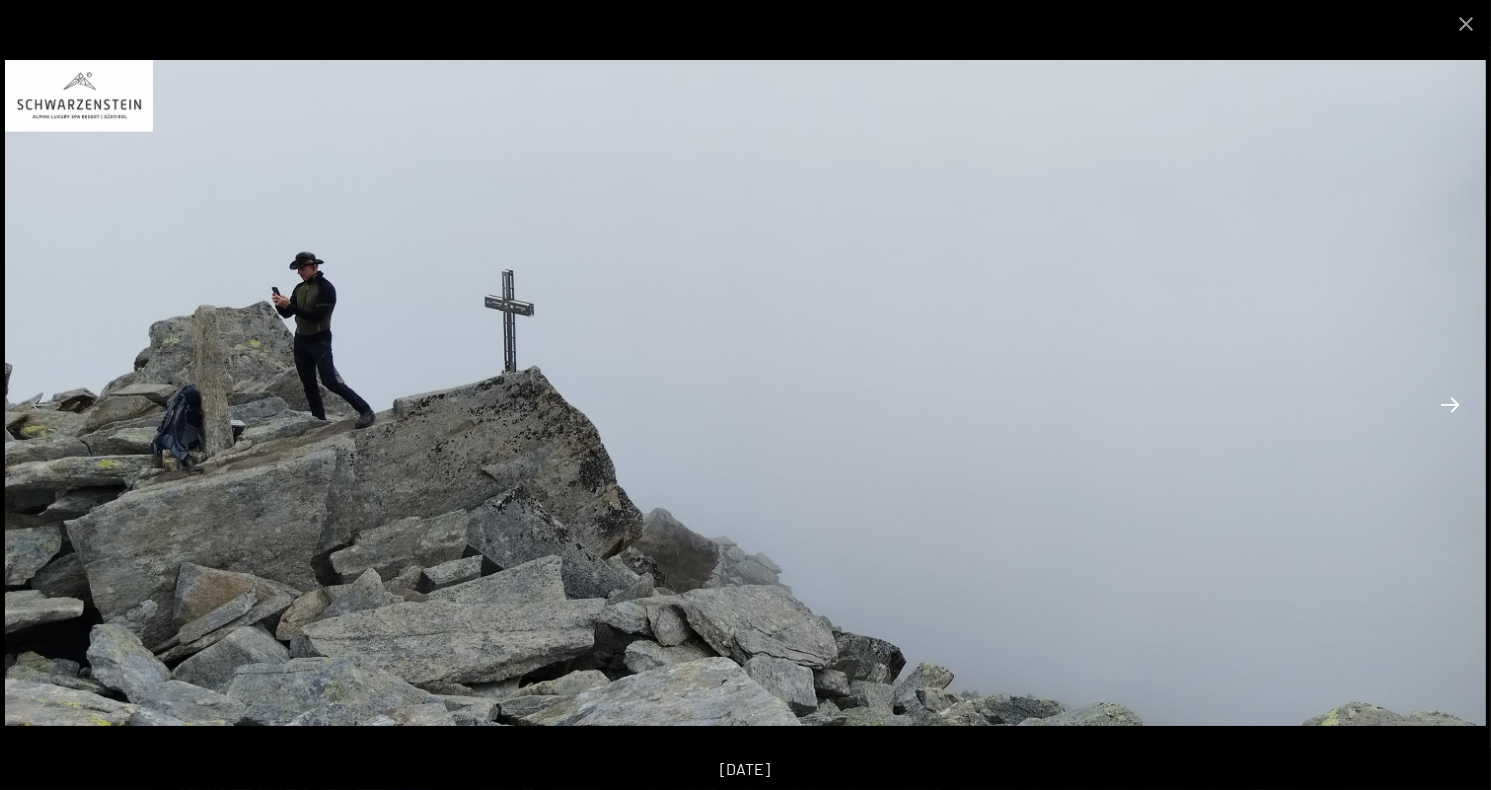 click at bounding box center [1450, 404] 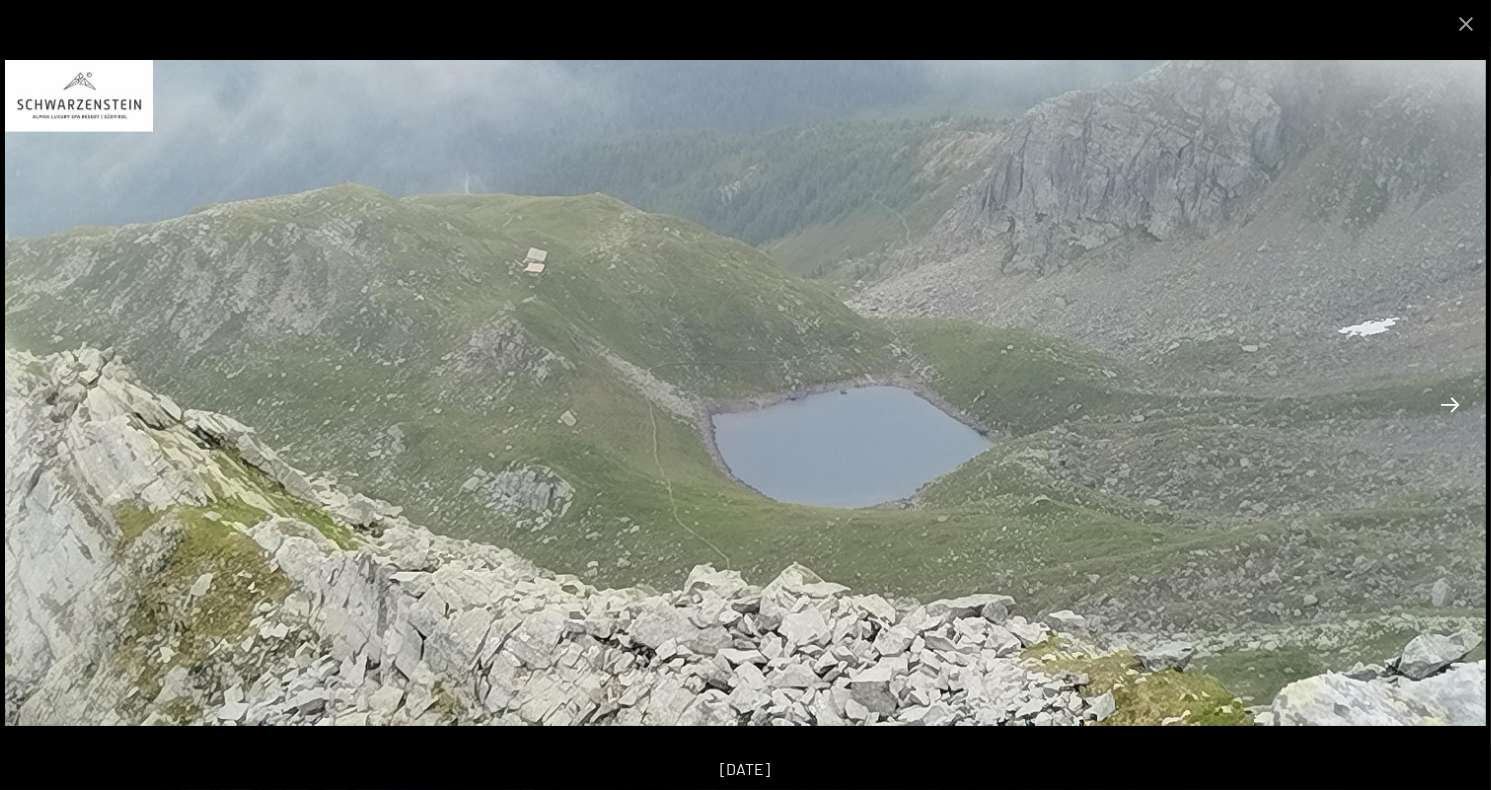 click at bounding box center (1450, 404) 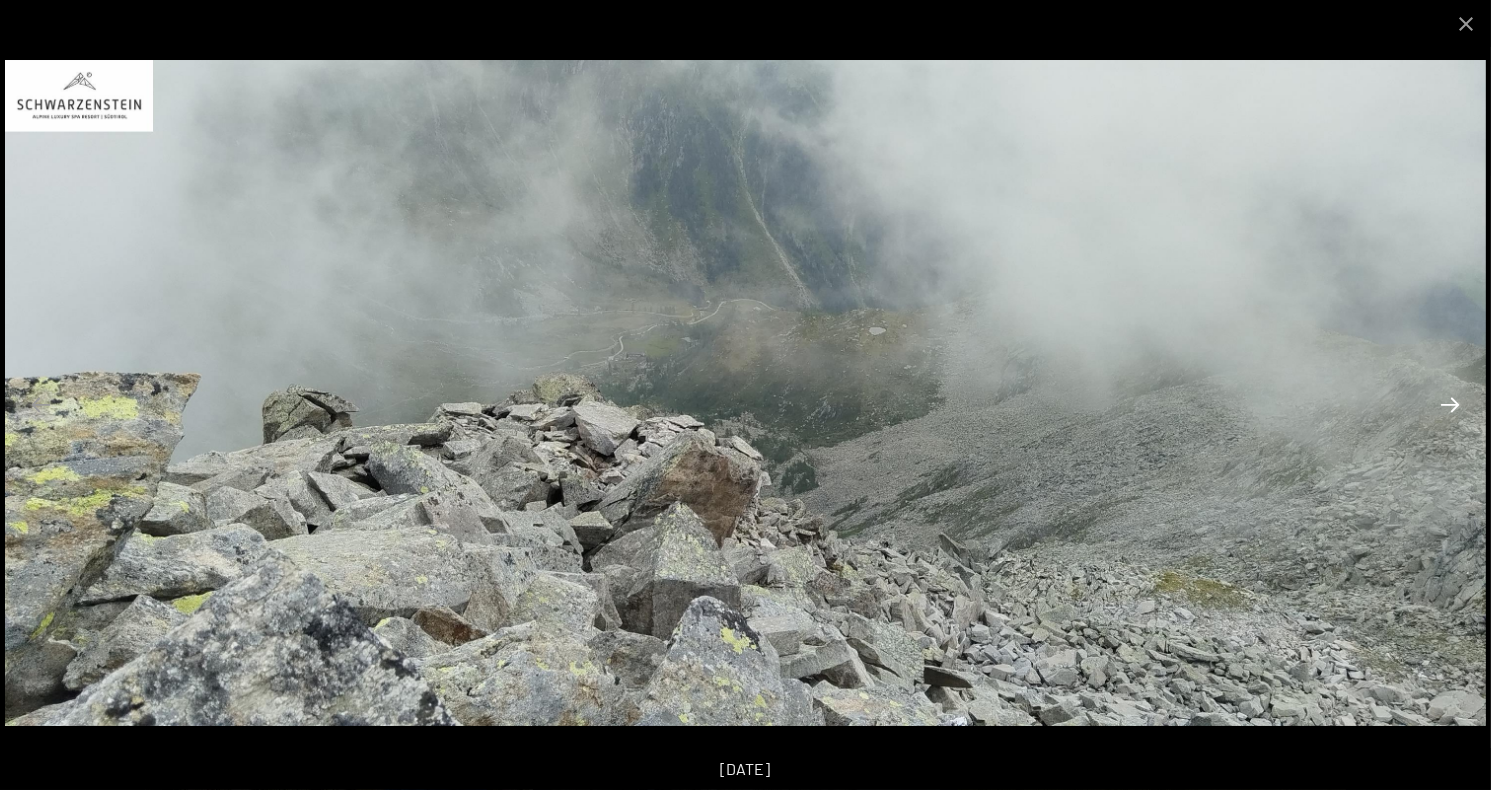 click at bounding box center [1450, 404] 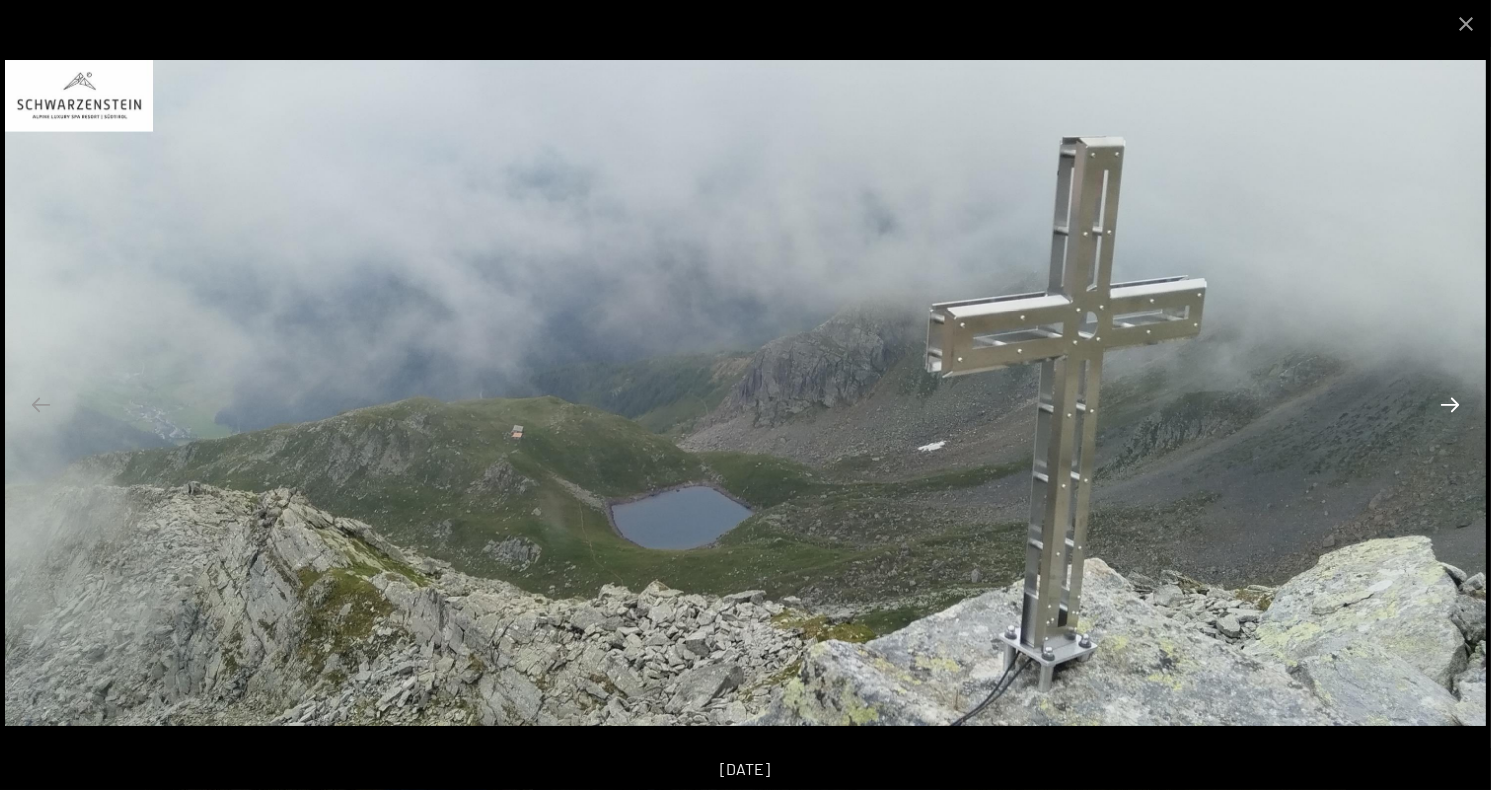 click at bounding box center (1450, 404) 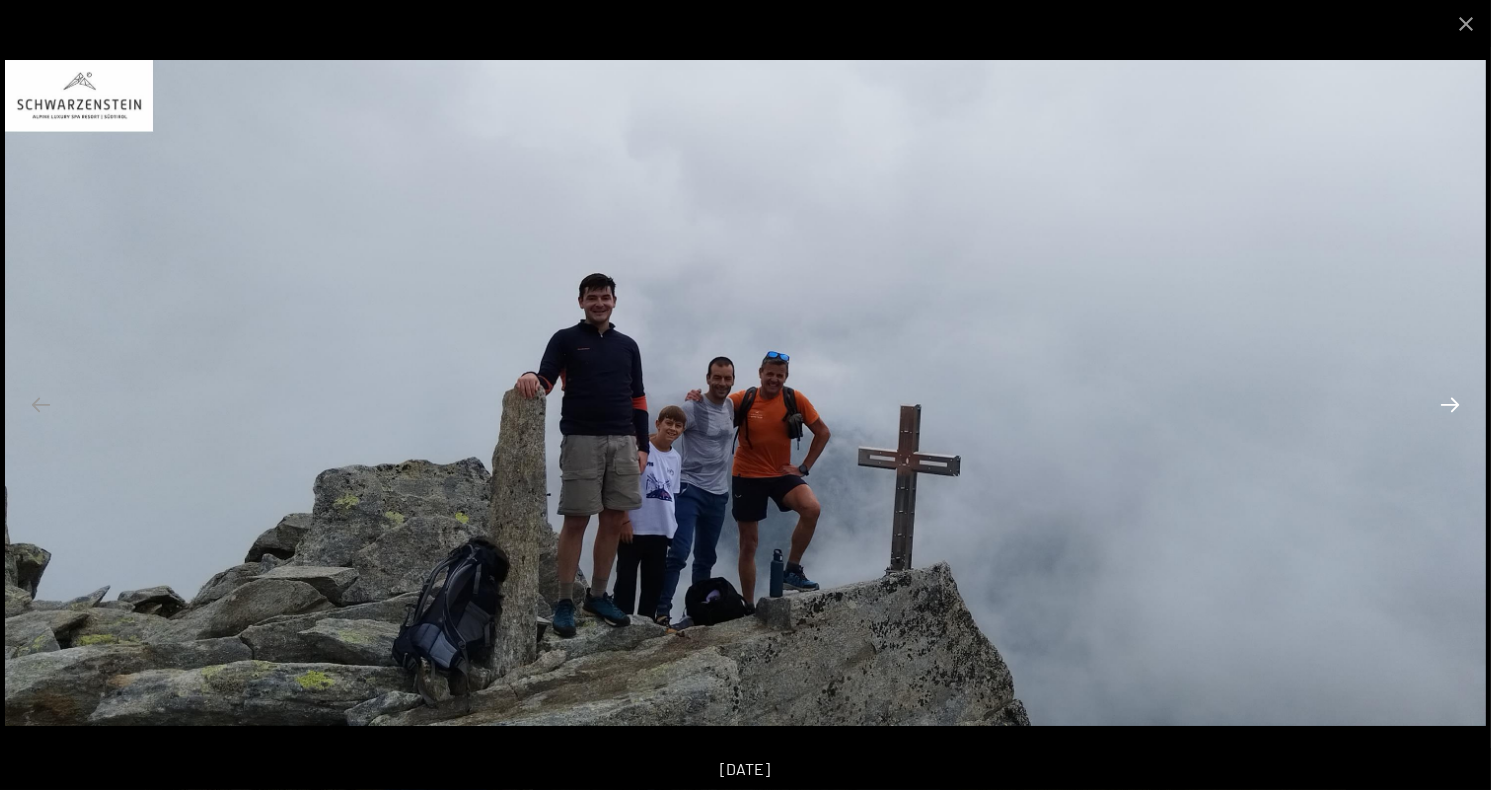 click at bounding box center [1450, 404] 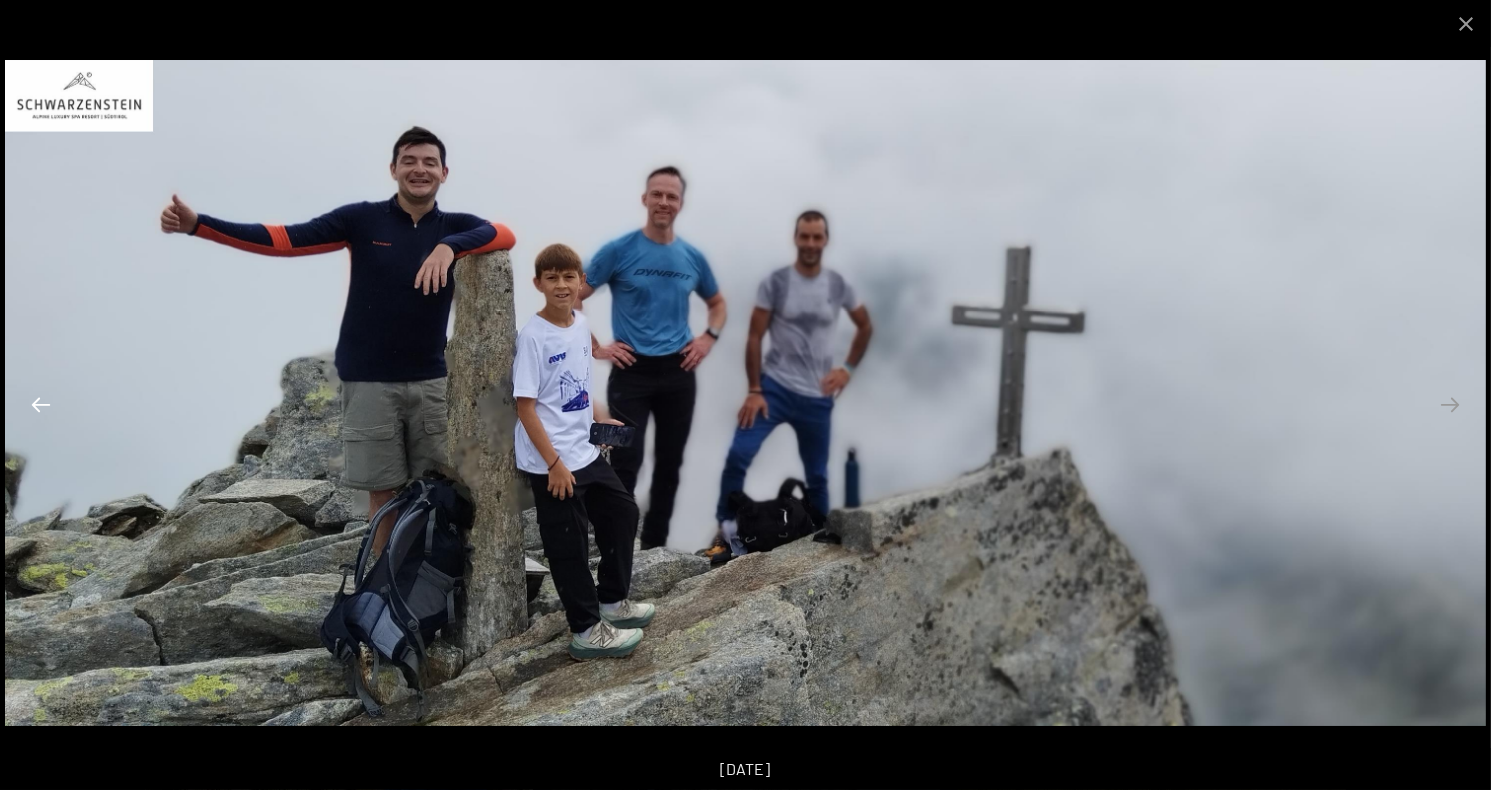 click at bounding box center (41, 404) 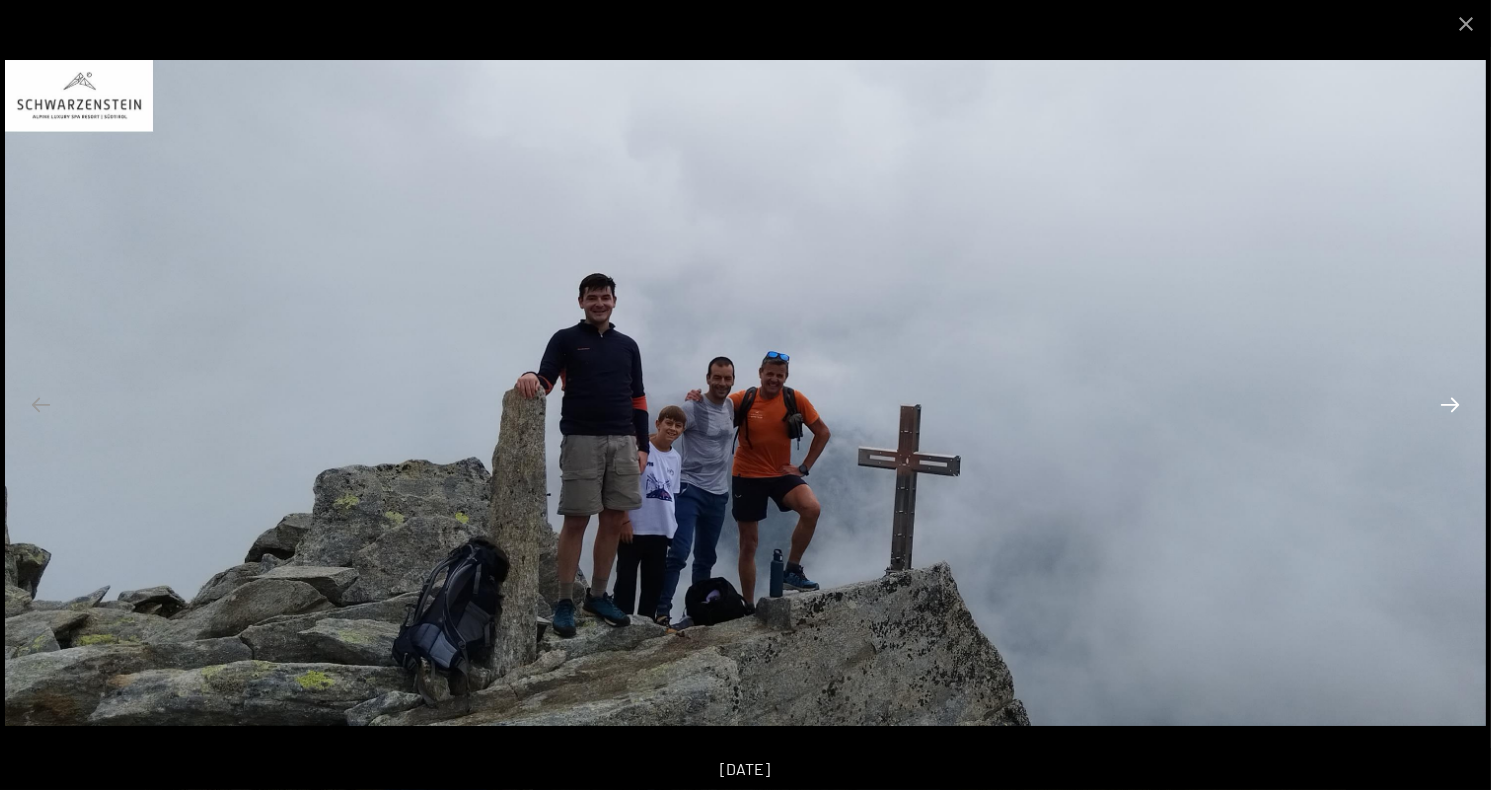 click at bounding box center [1450, 404] 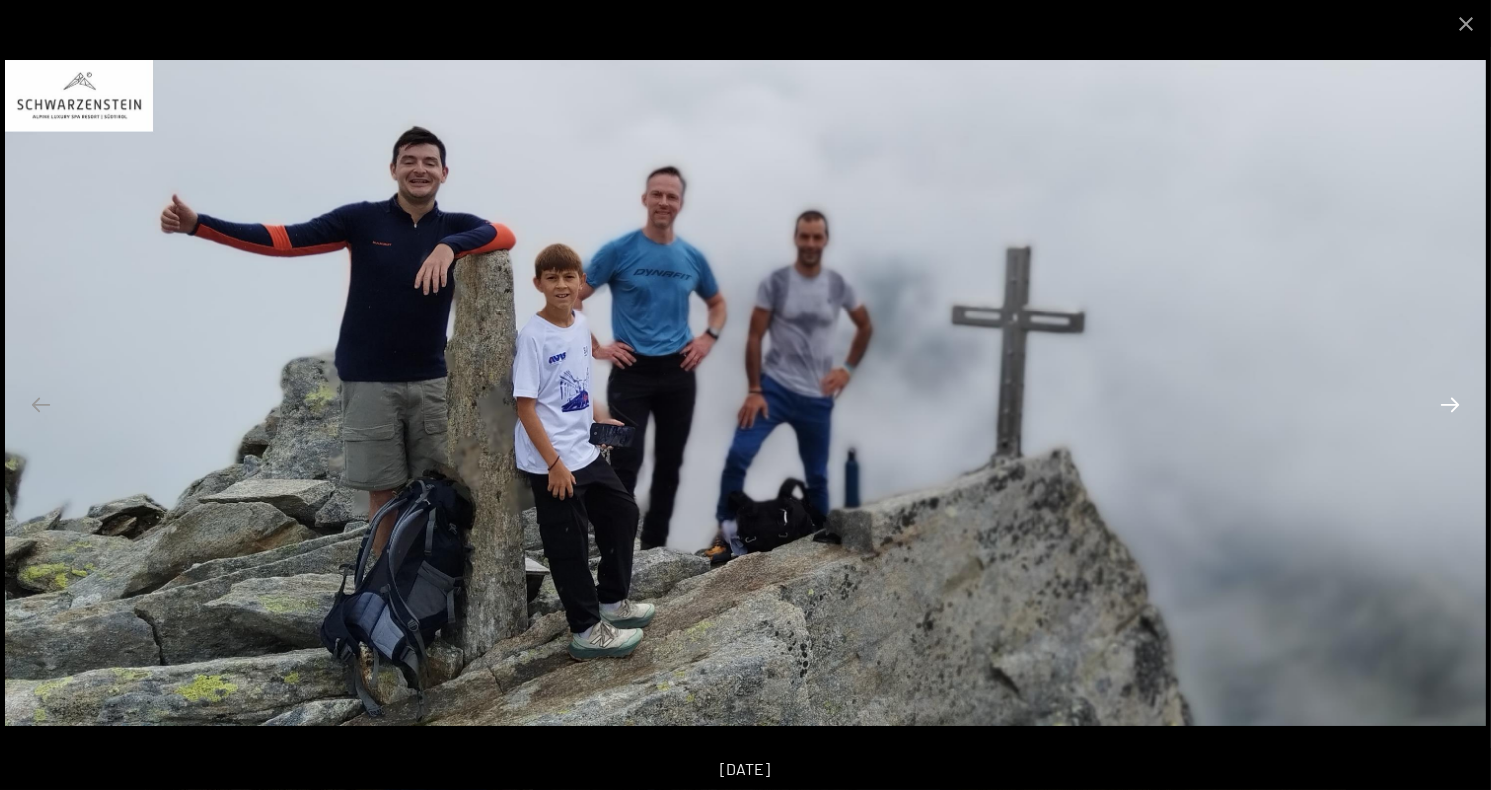 click at bounding box center [1450, 404] 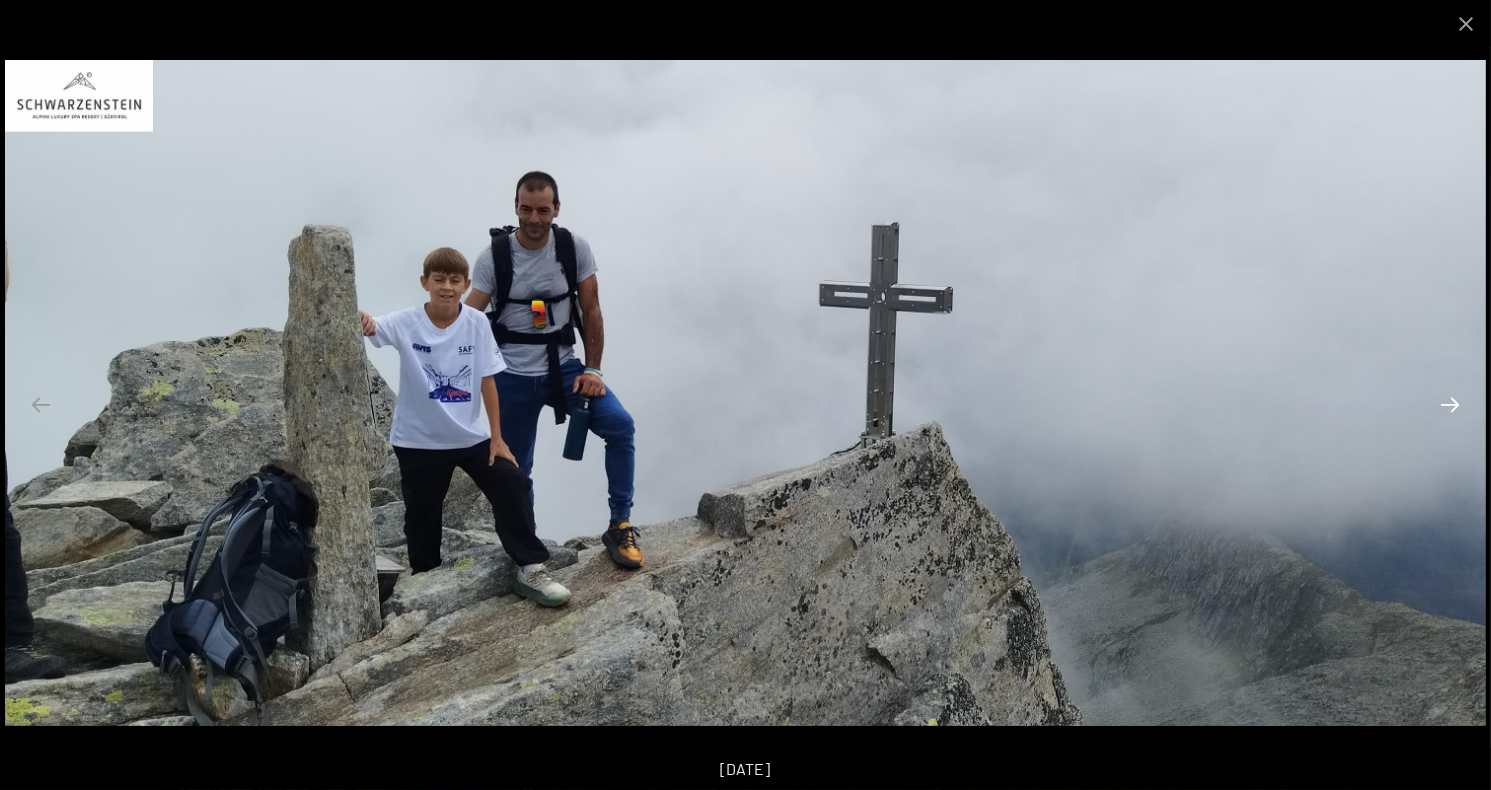 click at bounding box center [1450, 404] 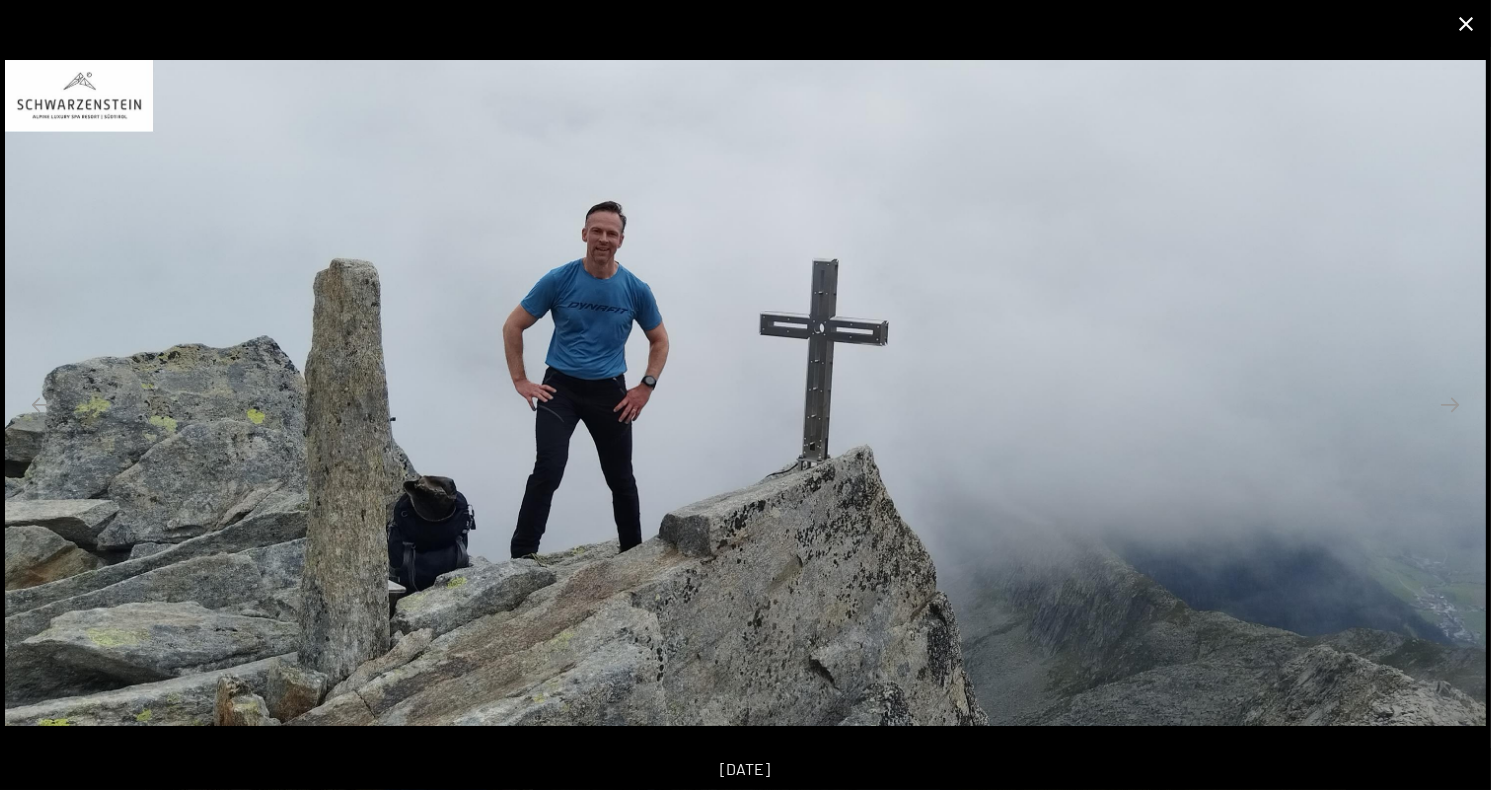 click at bounding box center [1466, 23] 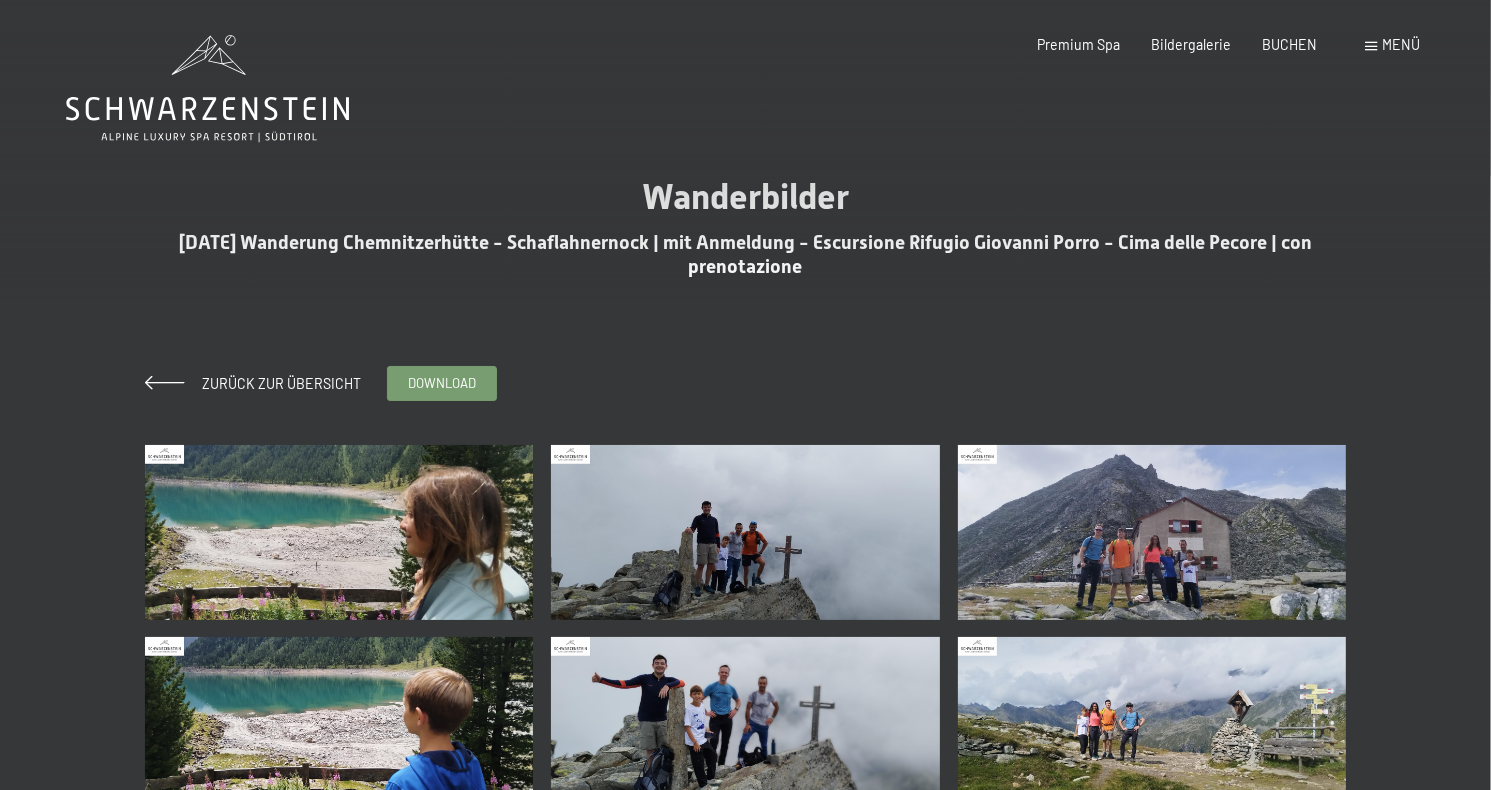 click on "Menü" at bounding box center (1402, 44) 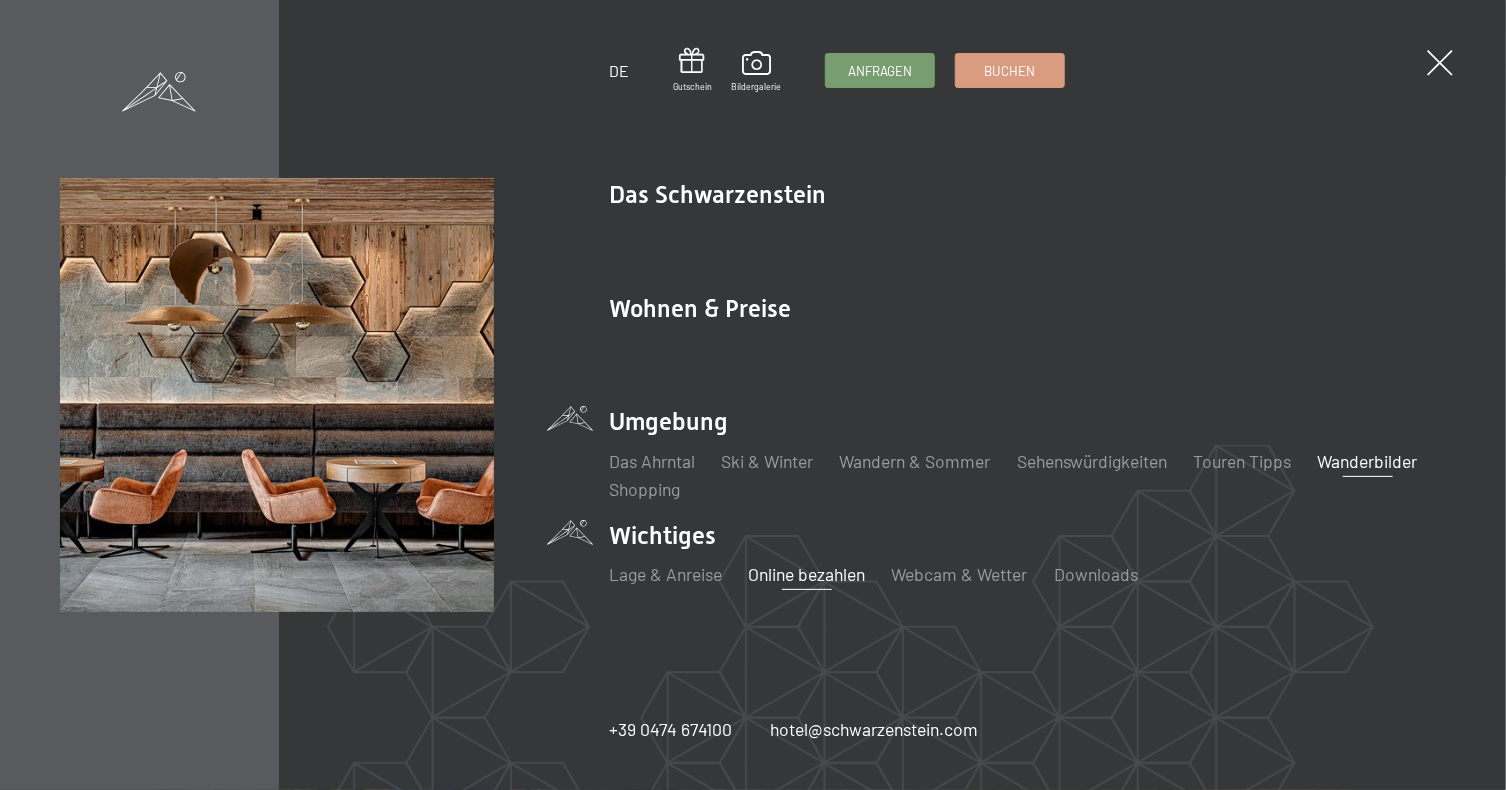 click on "Online bezahlen" at bounding box center (806, 574) 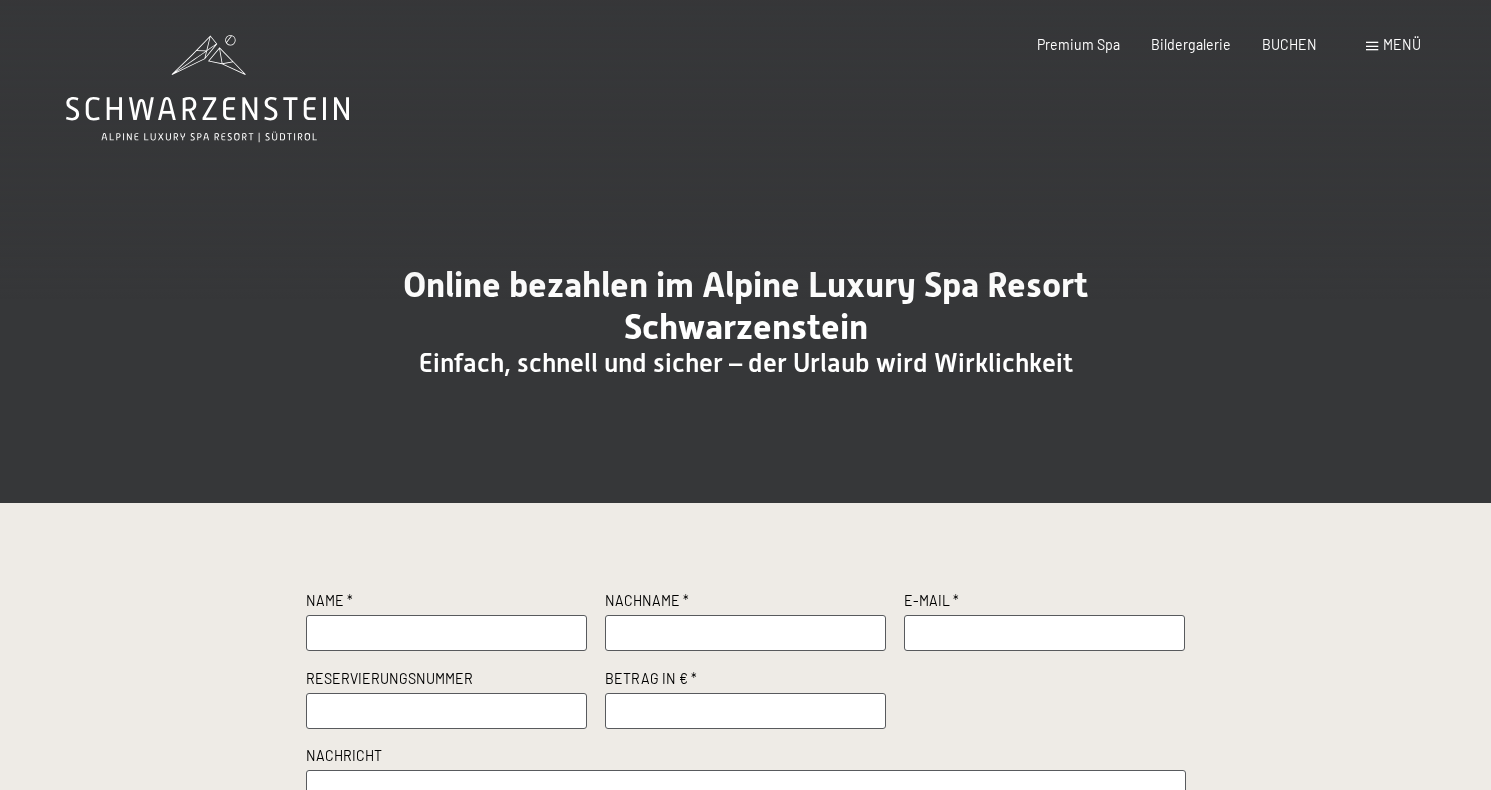 scroll, scrollTop: 0, scrollLeft: 0, axis: both 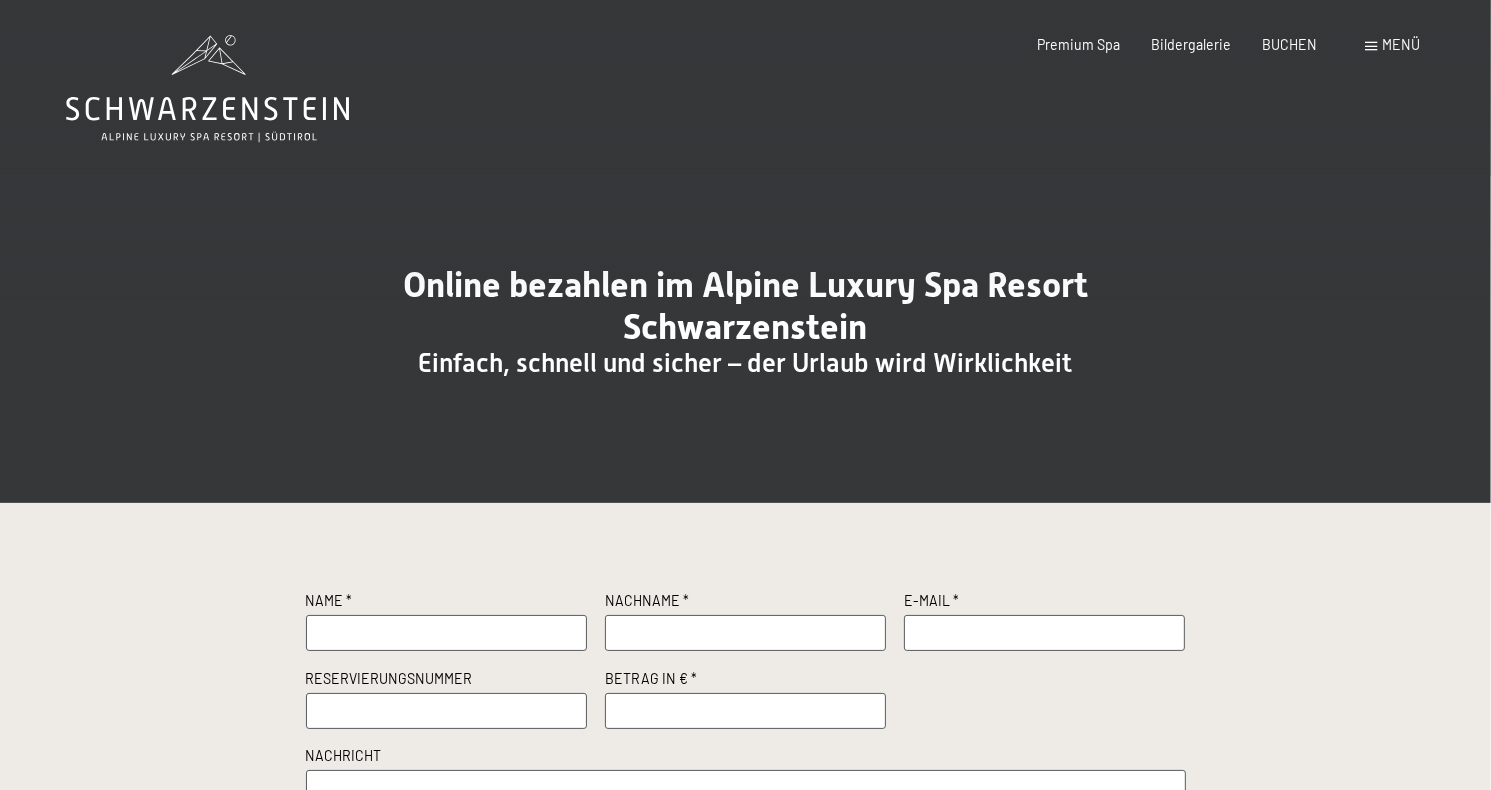 click at bounding box center [447, 633] 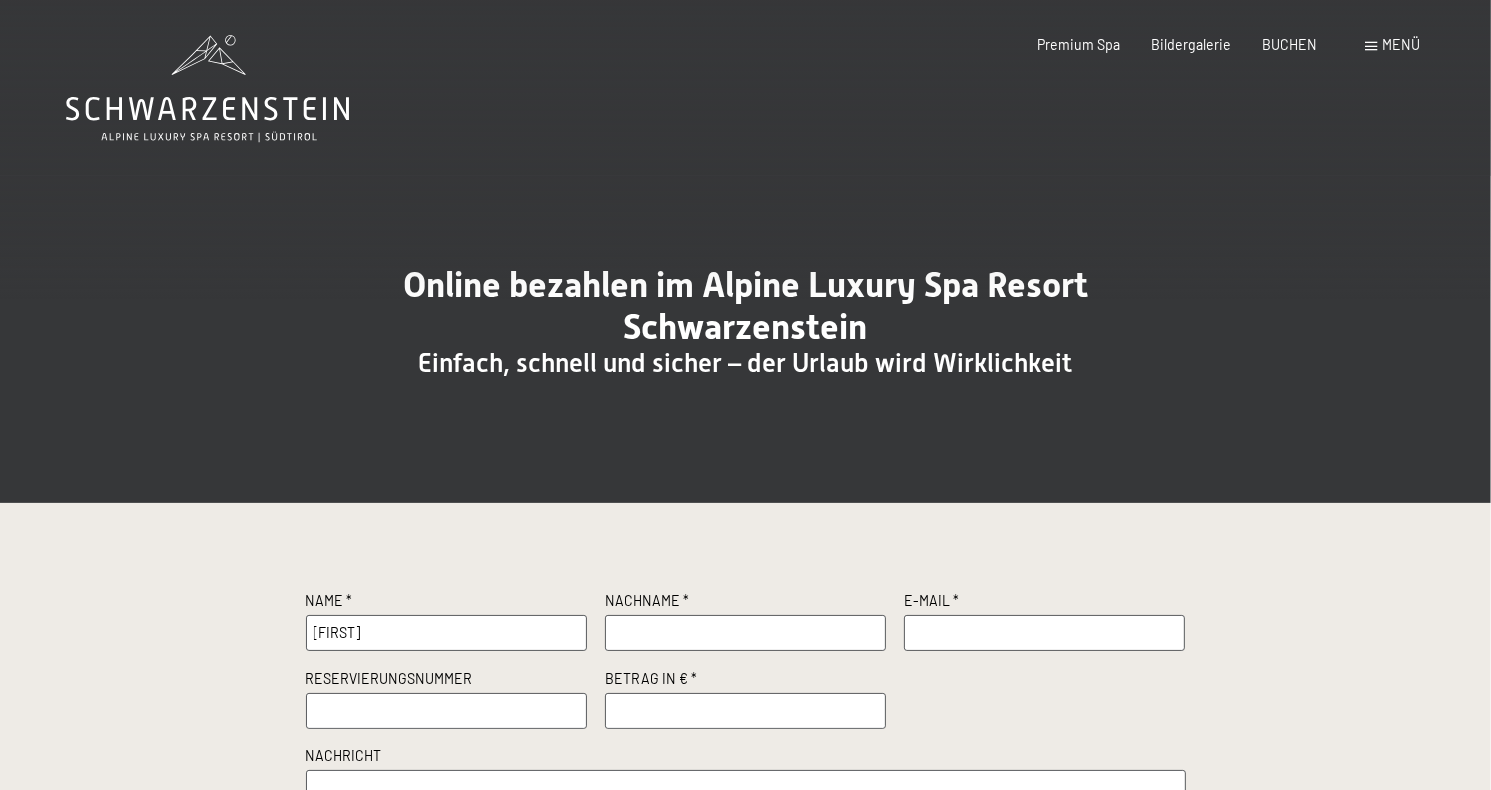 type on "[FIRST]" 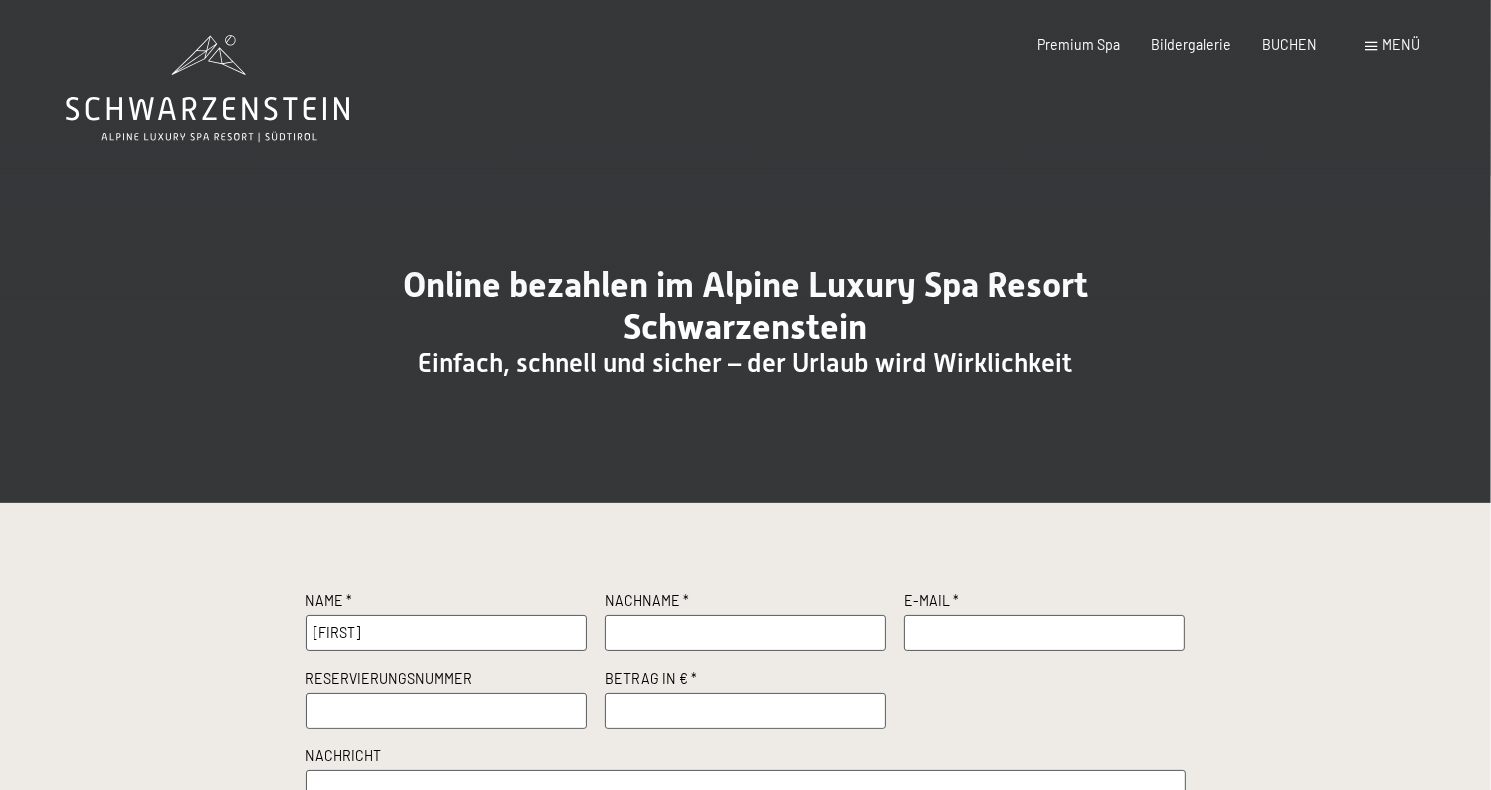 type on "[LAST]" 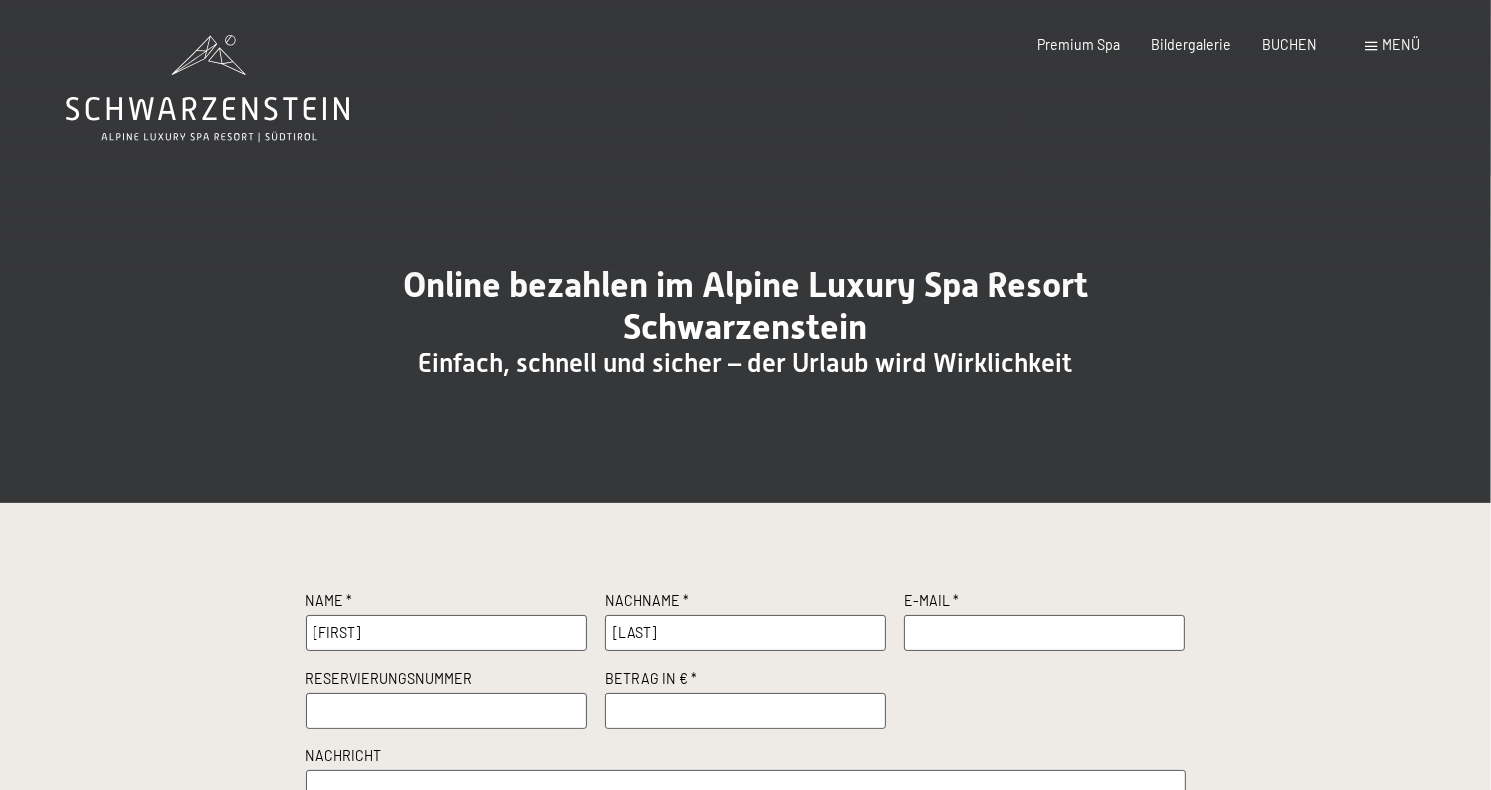 type on "MonikaHirning@gmx.net" 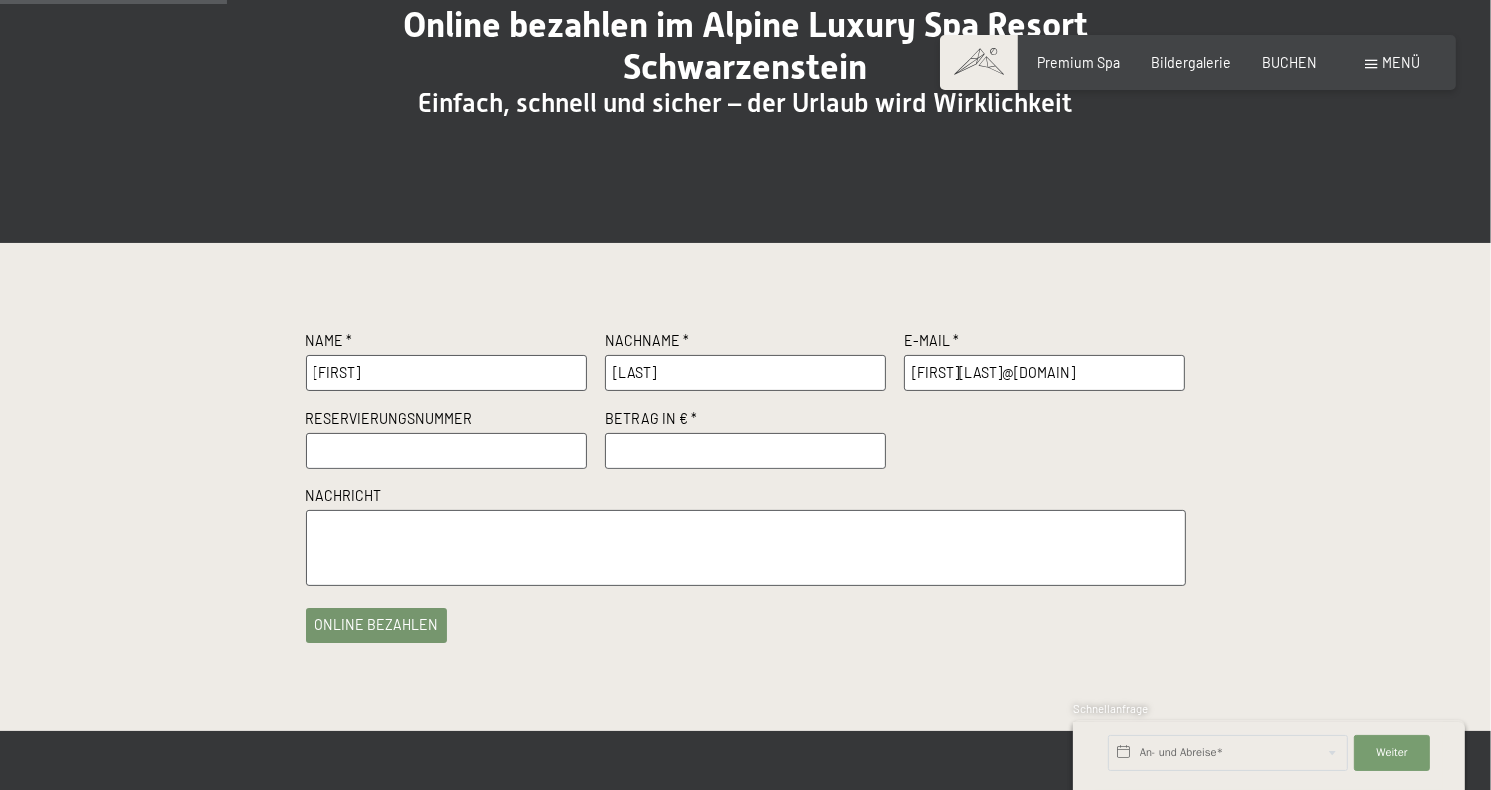 scroll, scrollTop: 264, scrollLeft: 0, axis: vertical 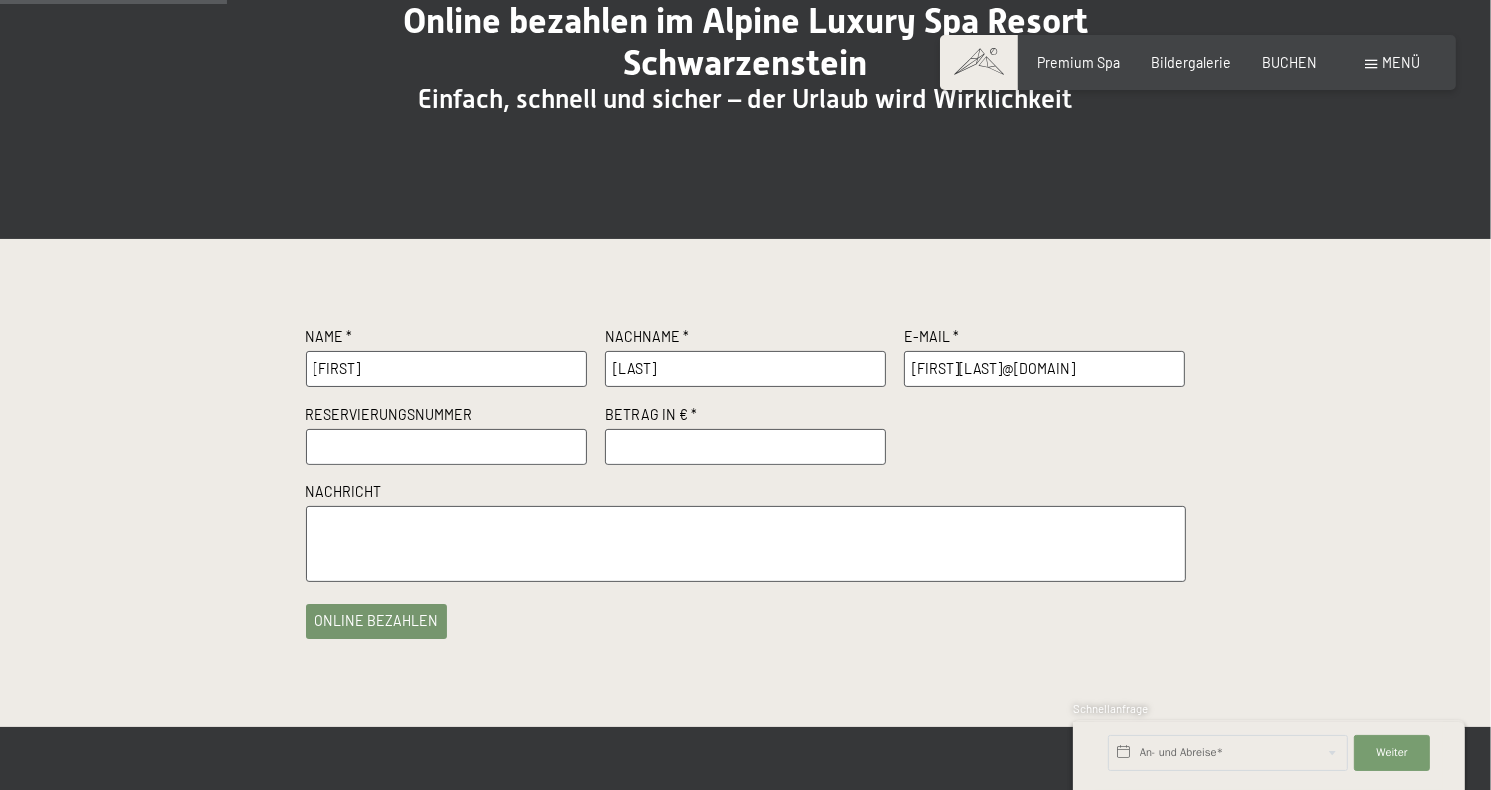 click on "Online bezahlen im Alpine Luxury Spa Resort Schwarzenstein       Einfach, schnell und sicher – der Urlaub wird Wirklichkeit               Weiterlesen" at bounding box center (745, 75) 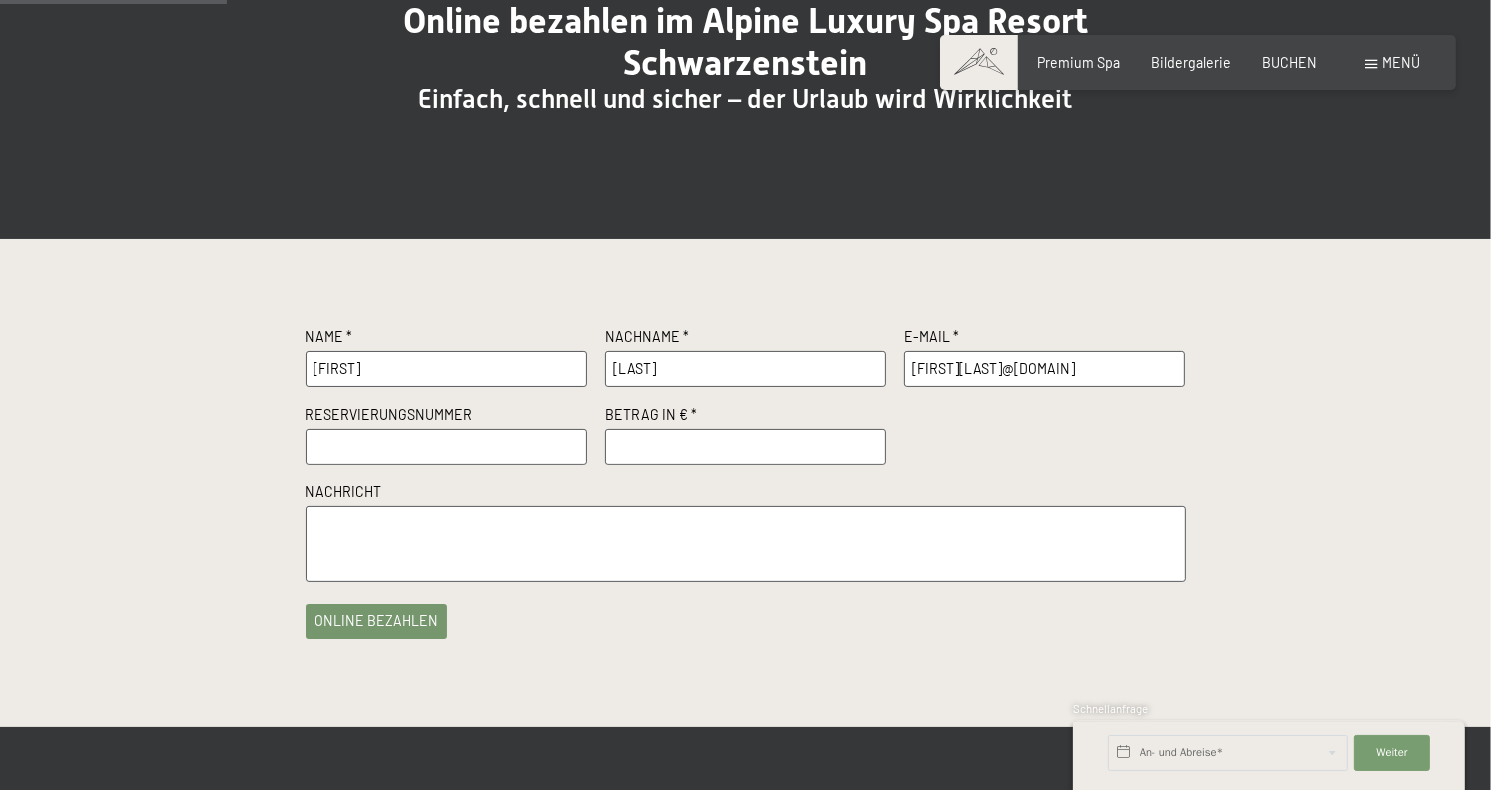 click on "Einwilligung Marketing*" at bounding box center [623, 452] 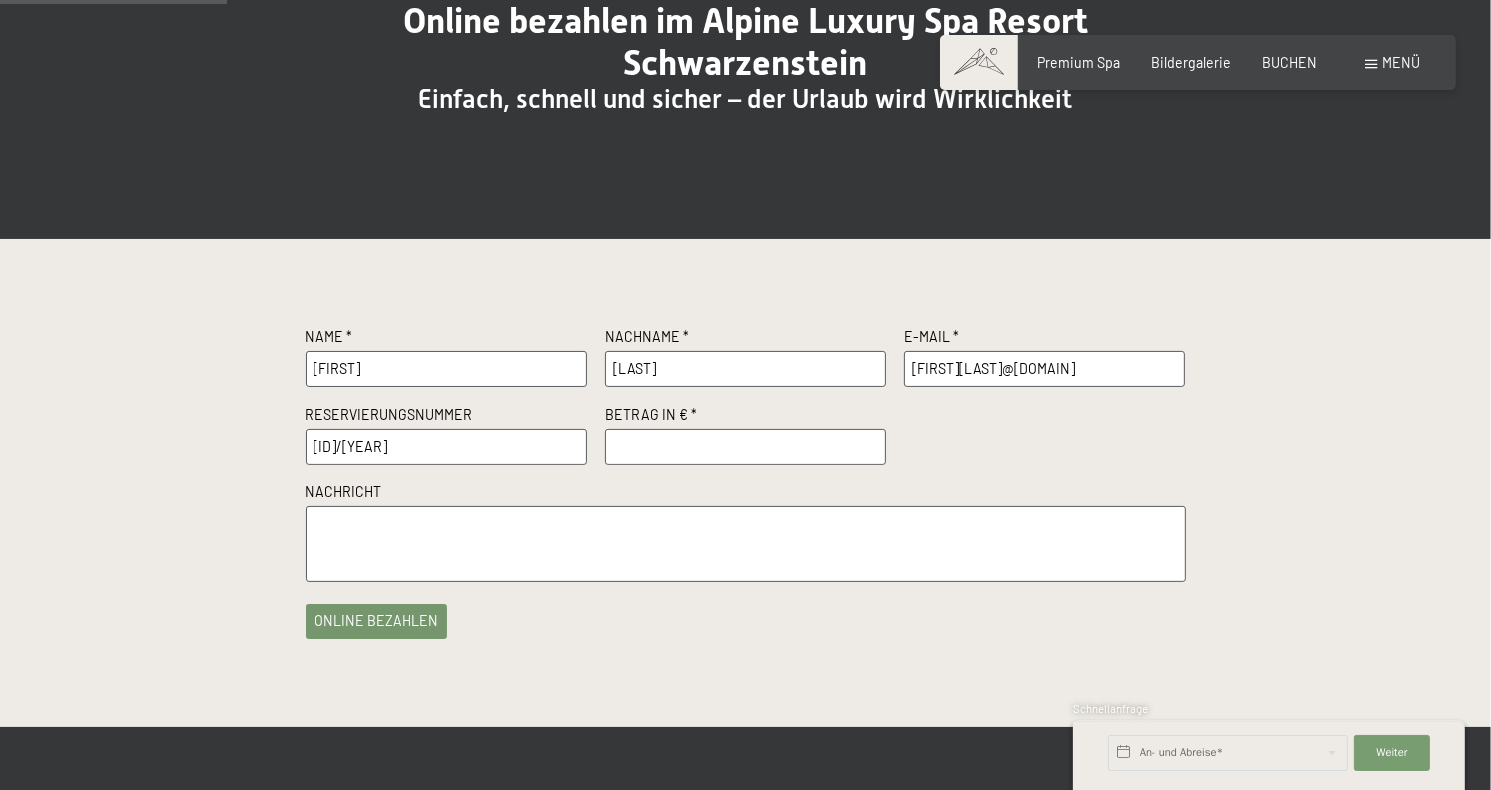 type on "R31541/2024" 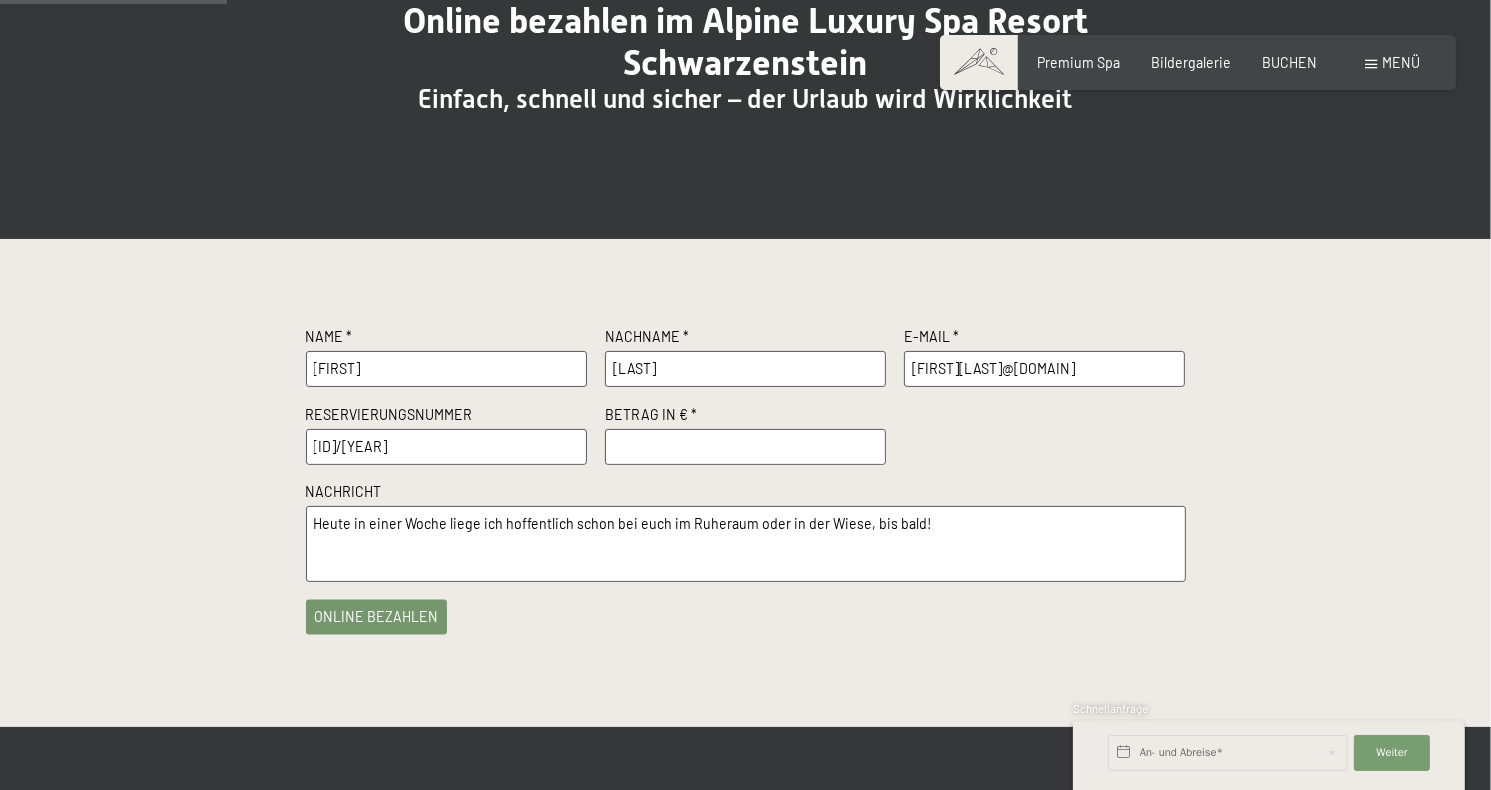 type on "Heute in einer Woche liege ich hoffentlich schon bei euch im Ruheraum oder in der Wiese, bis bald!" 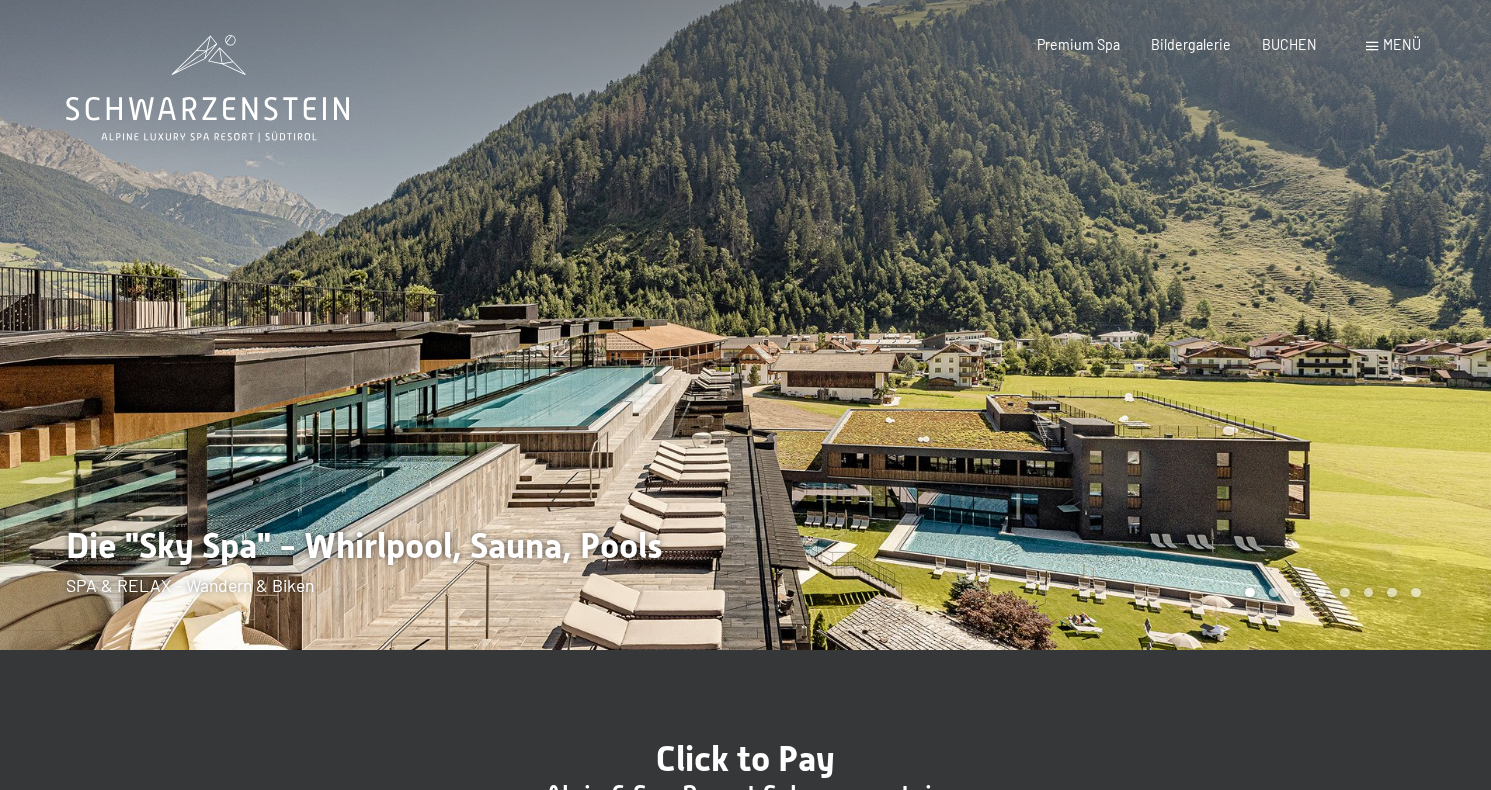 scroll, scrollTop: 0, scrollLeft: 0, axis: both 